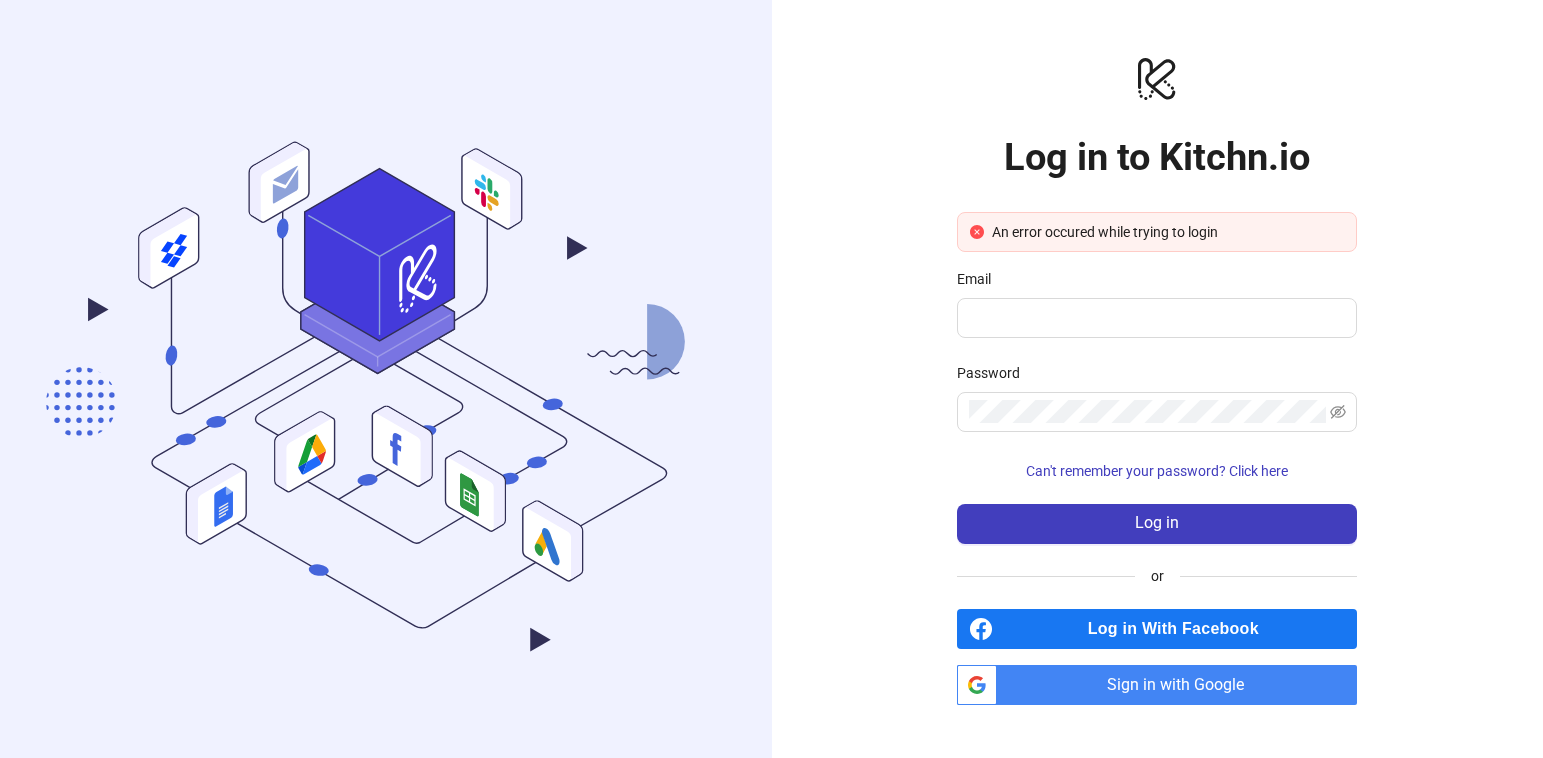 scroll, scrollTop: 0, scrollLeft: 0, axis: both 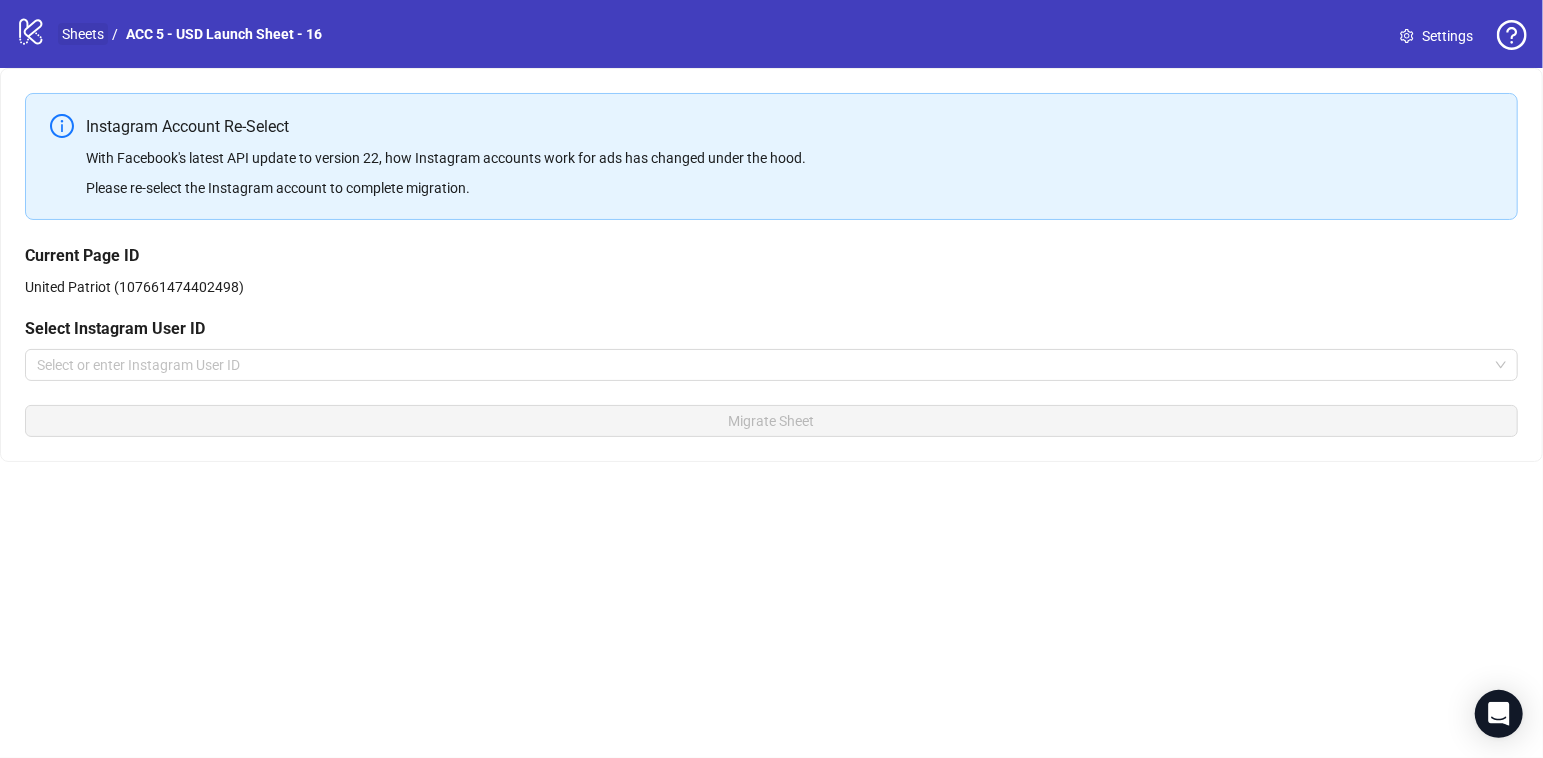 click on "Sheets" at bounding box center (83, 34) 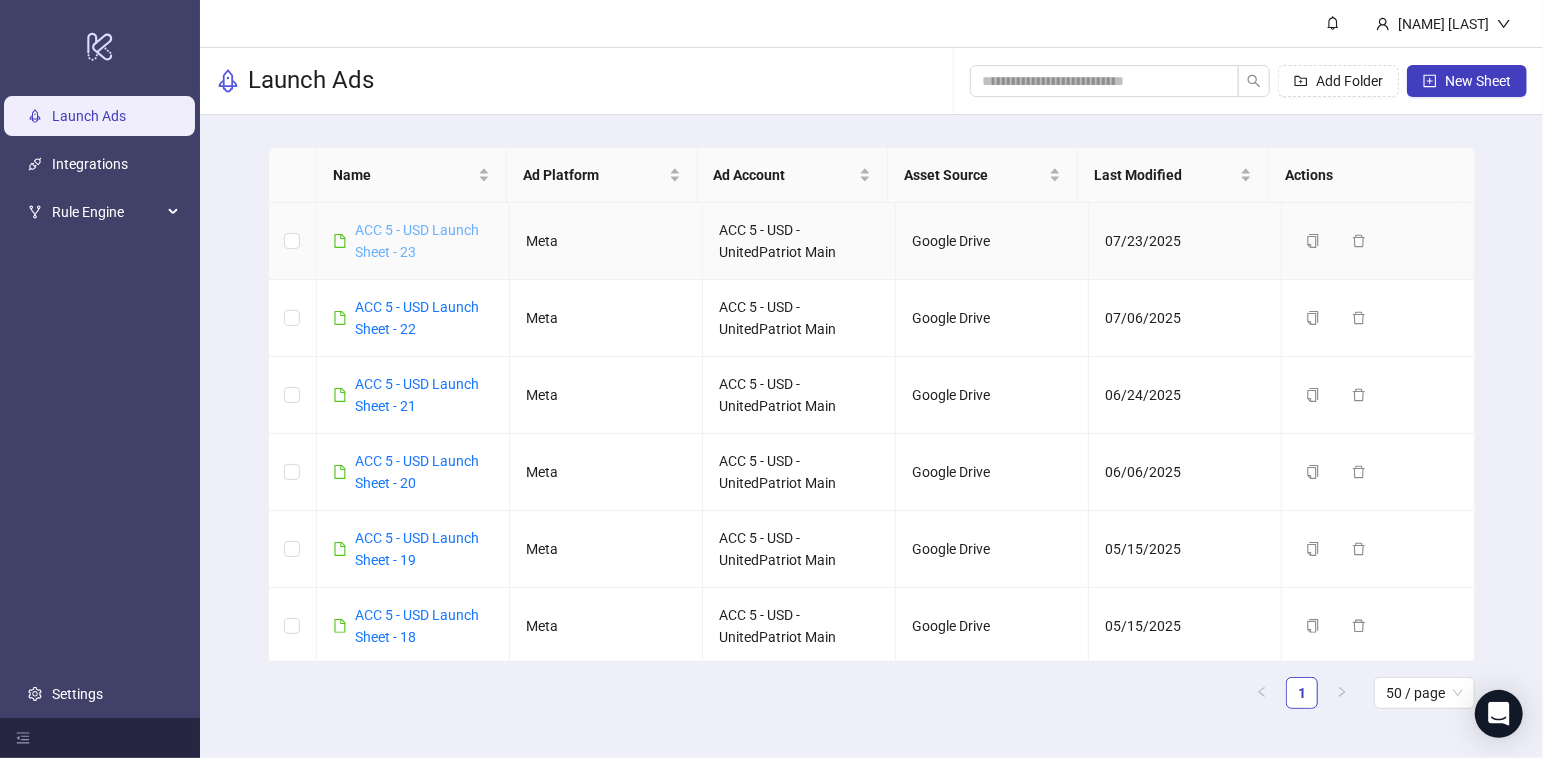 click on "ACC 5 - USD Launch Sheet - 23" at bounding box center [417, 241] 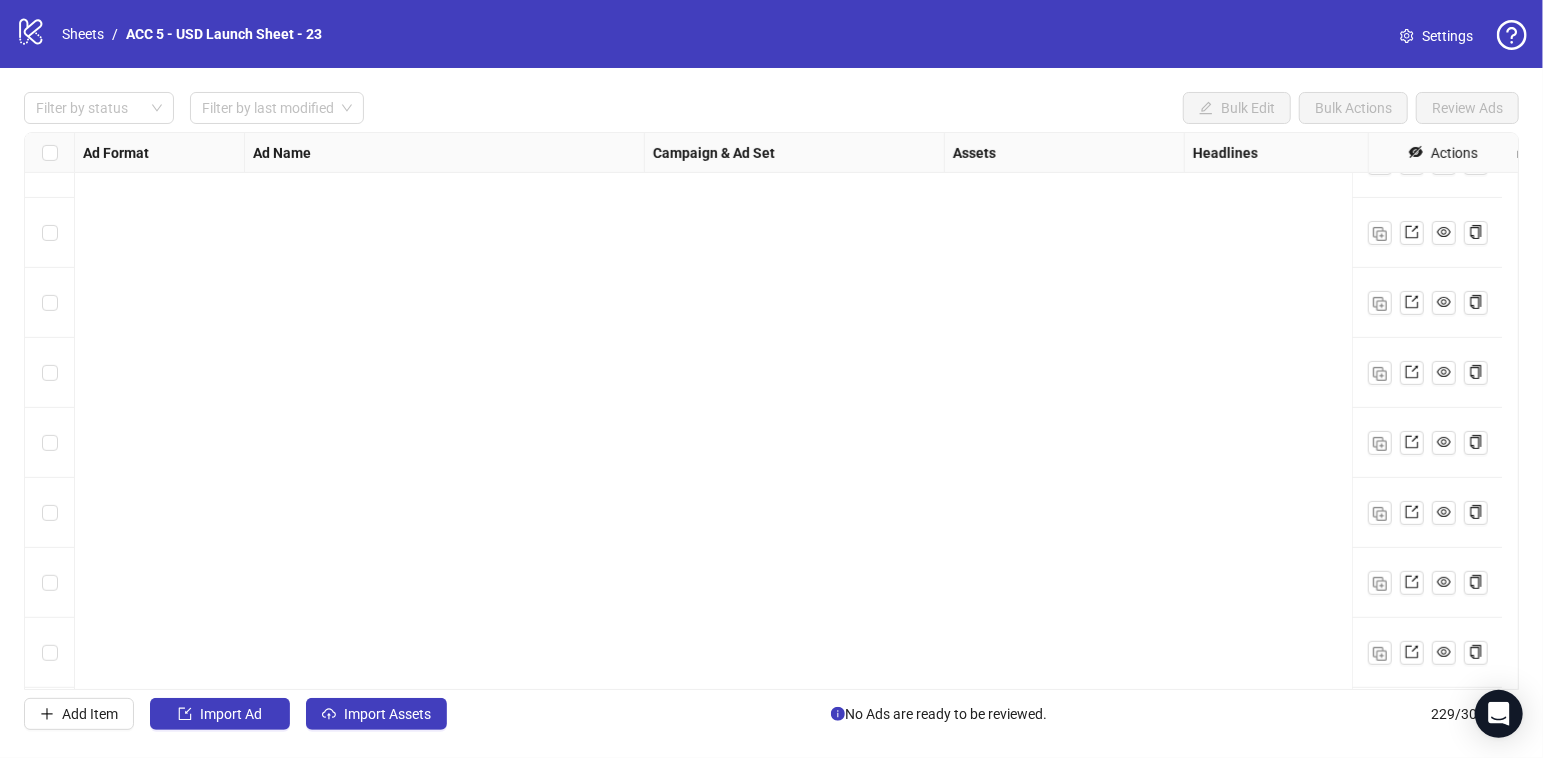scroll, scrollTop: 15530, scrollLeft: 0, axis: vertical 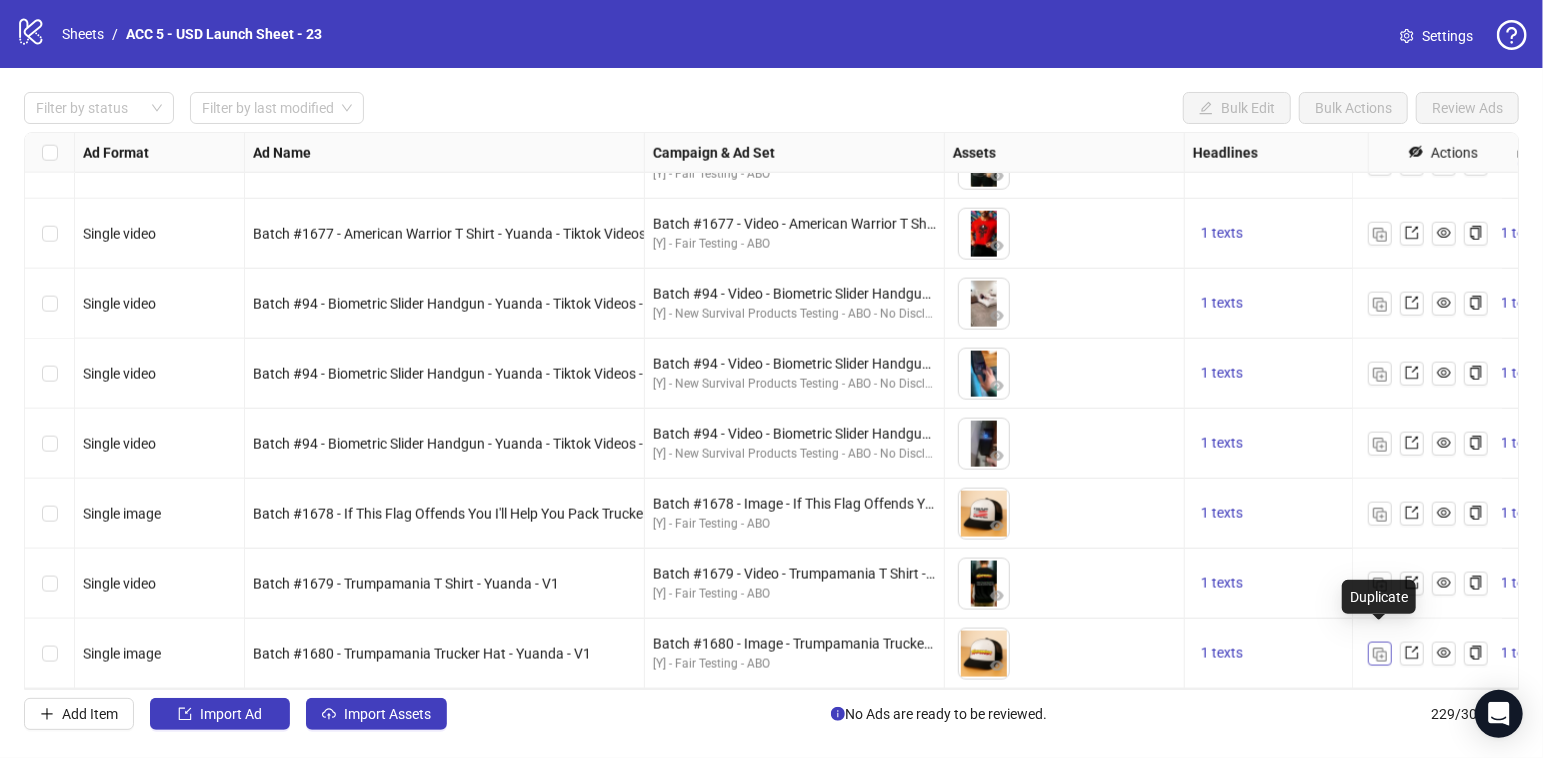 click at bounding box center (1380, 655) 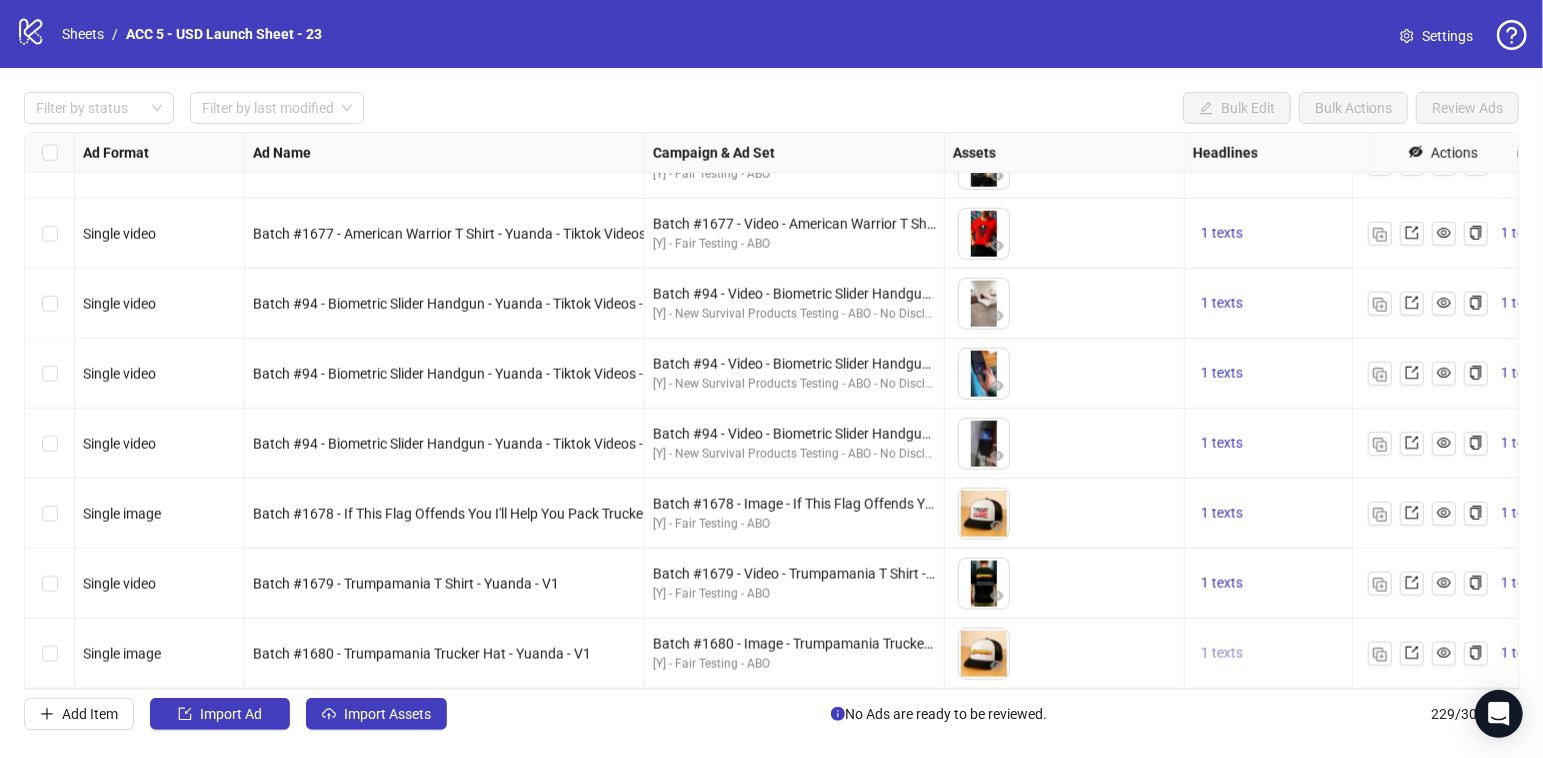 click on "1 texts" at bounding box center (1222, 654) 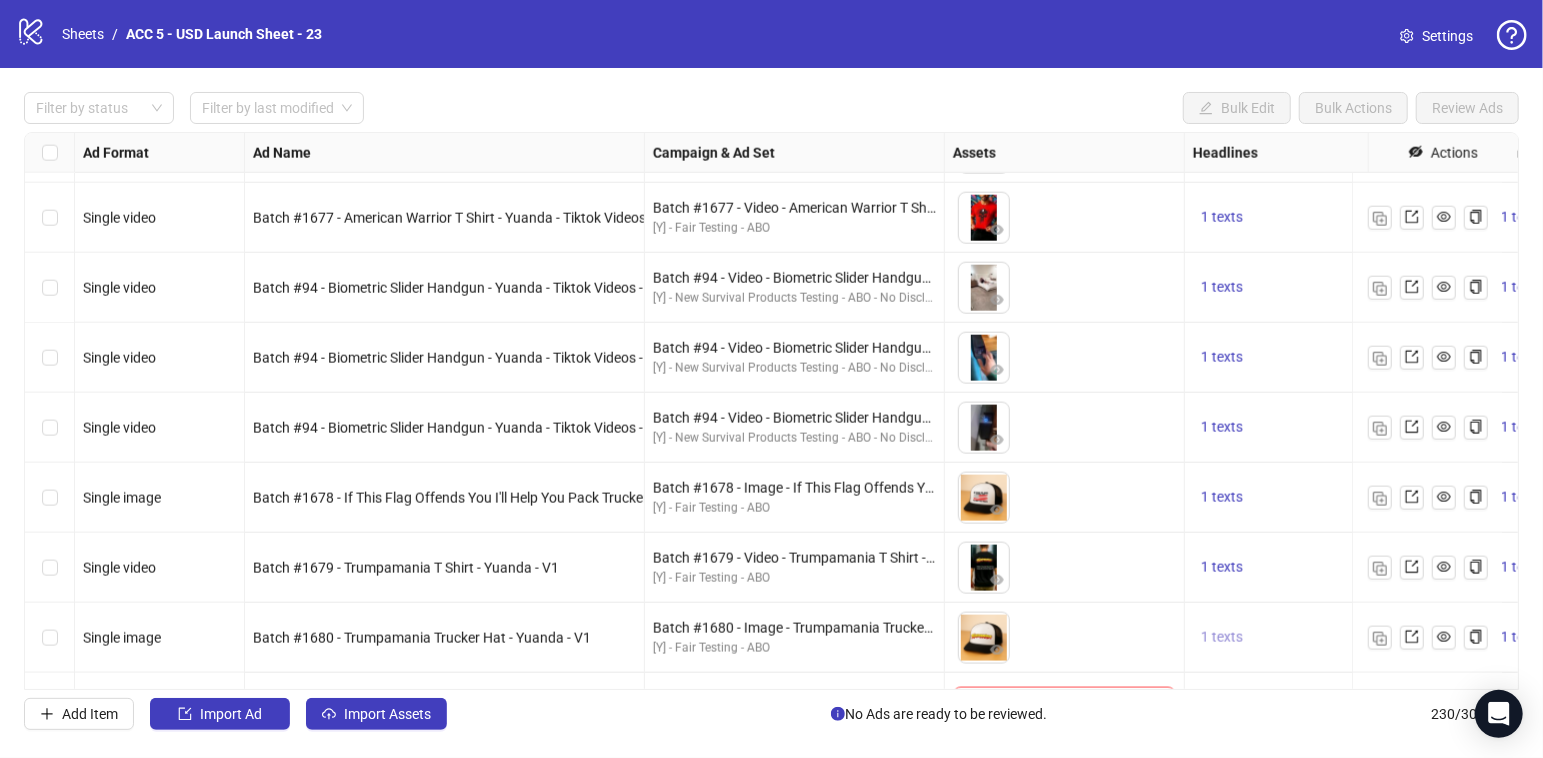 click on "1 texts" at bounding box center [1222, 637] 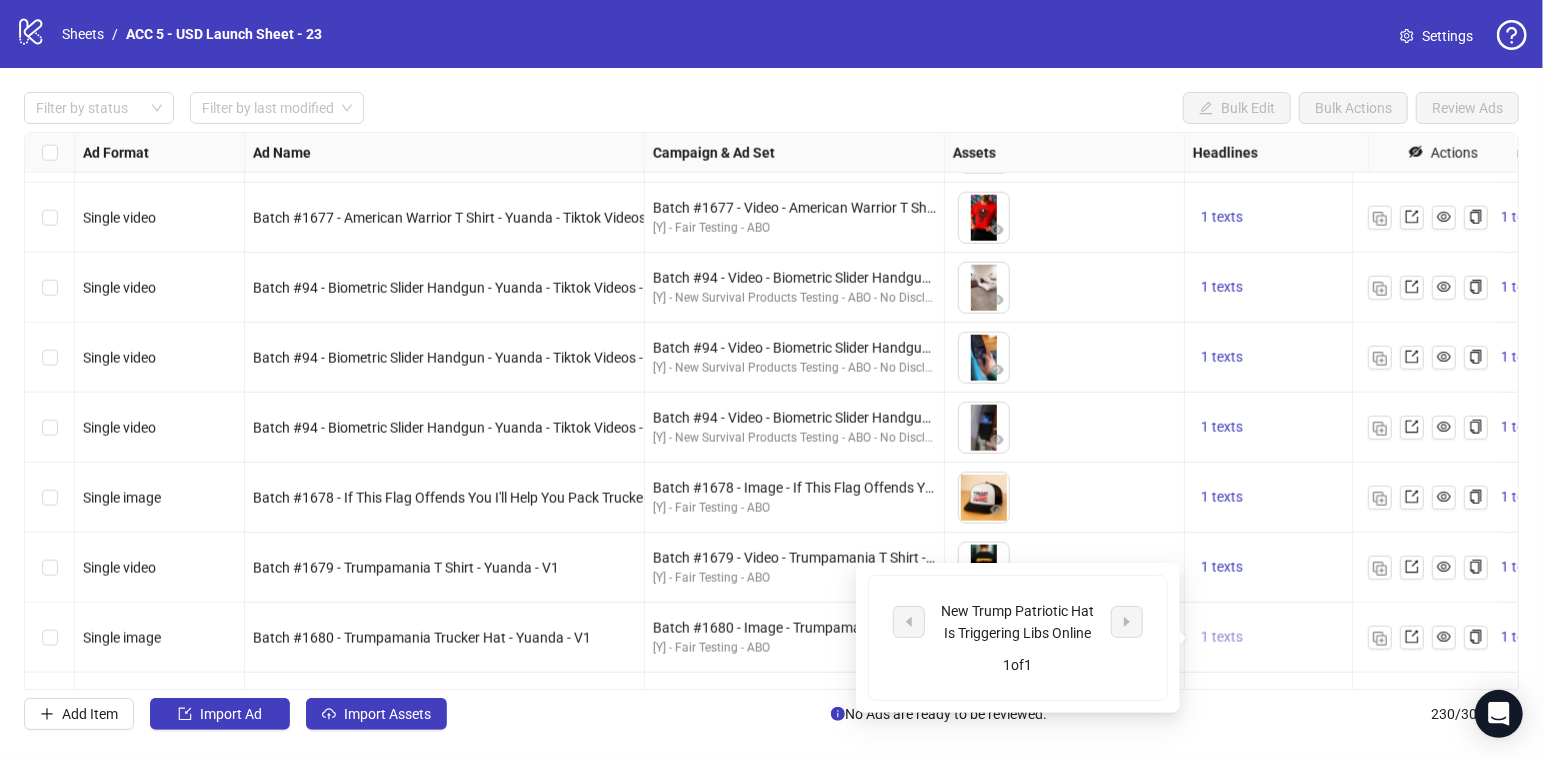 click on "1 texts" at bounding box center [1222, 637] 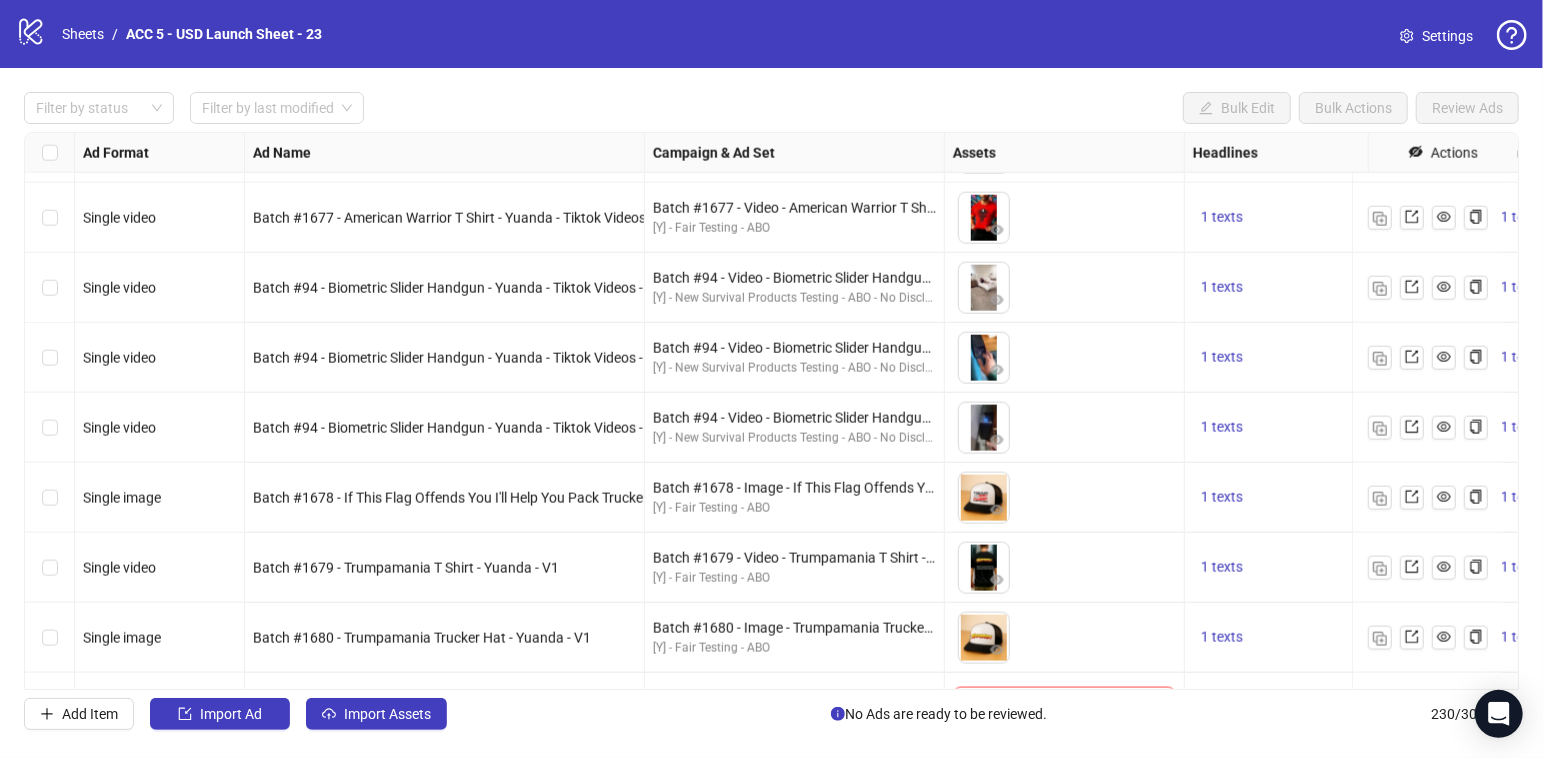 scroll, scrollTop: 15600, scrollLeft: 0, axis: vertical 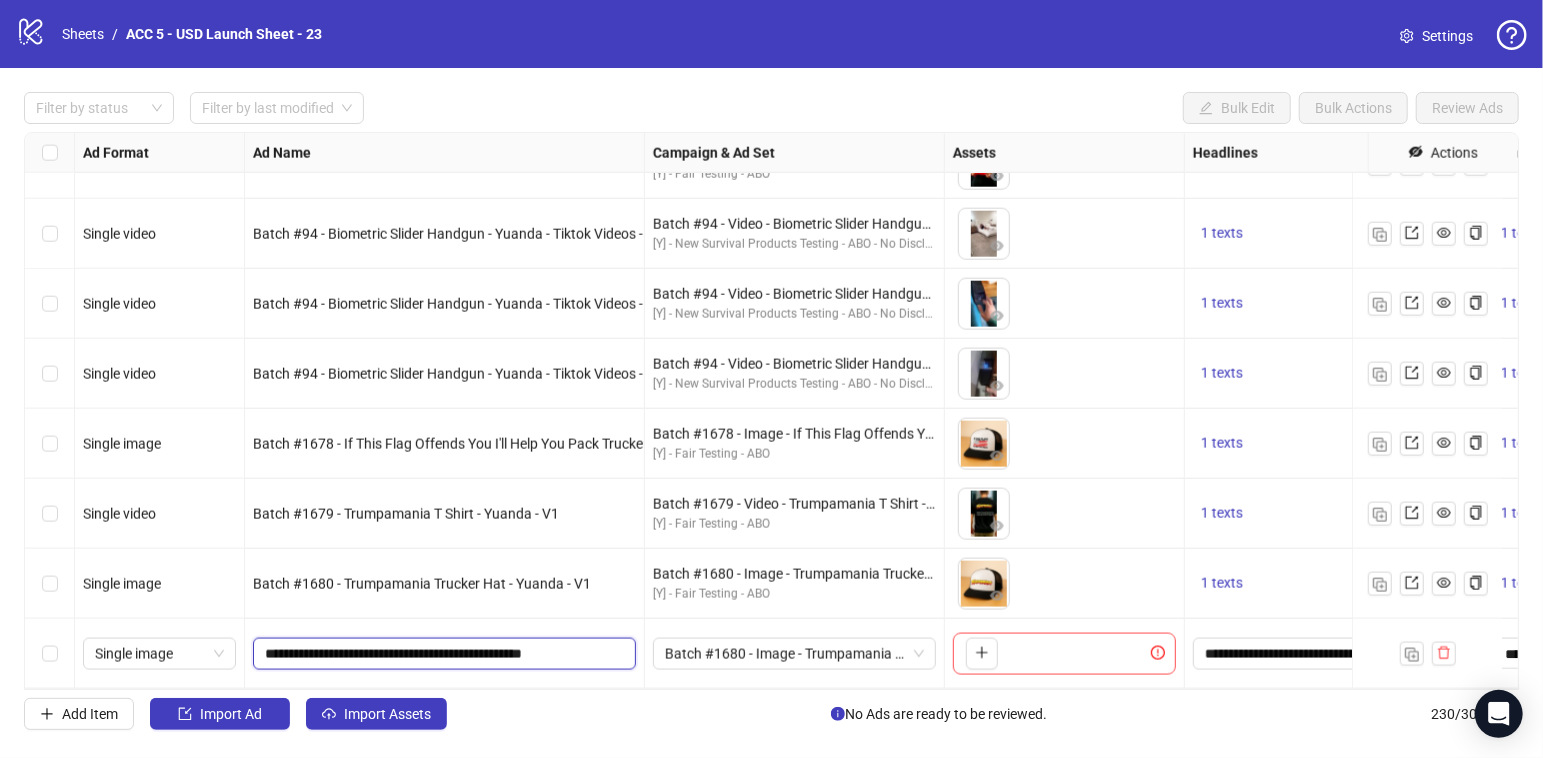 click on "**********" at bounding box center [442, 654] 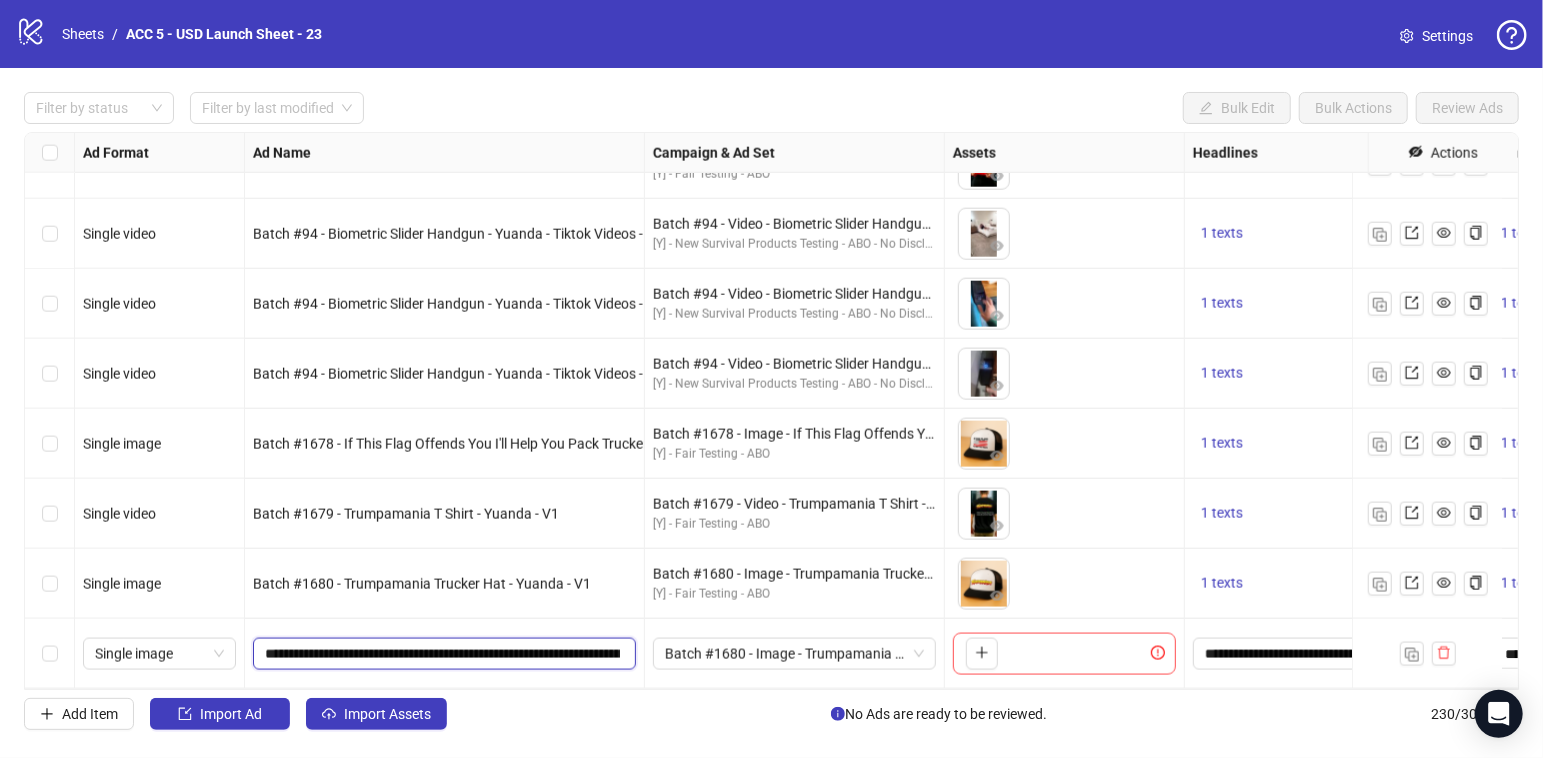 scroll, scrollTop: 0, scrollLeft: 217, axis: horizontal 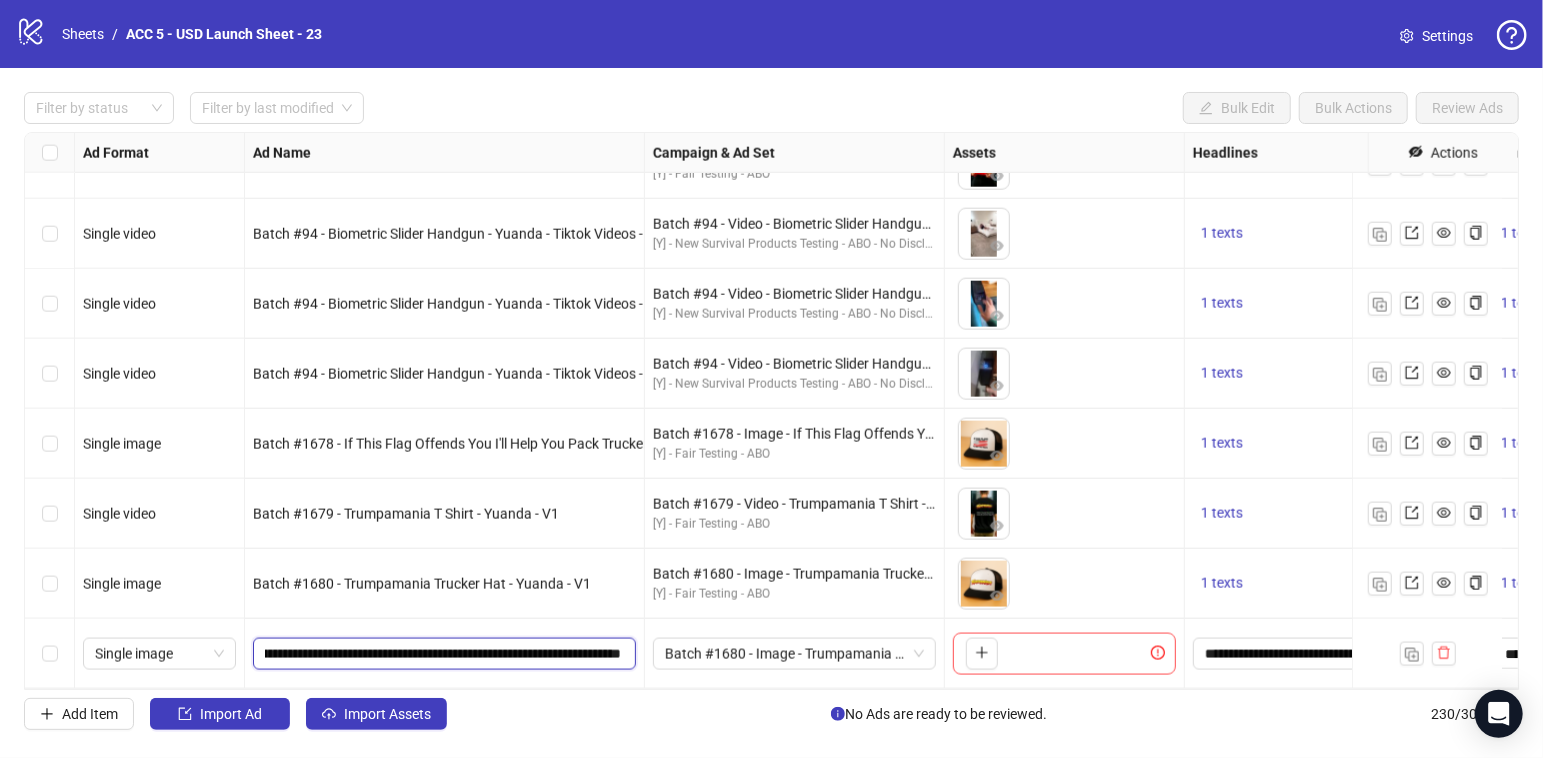 drag, startPoint x: 566, startPoint y: 637, endPoint x: 830, endPoint y: 688, distance: 268.881 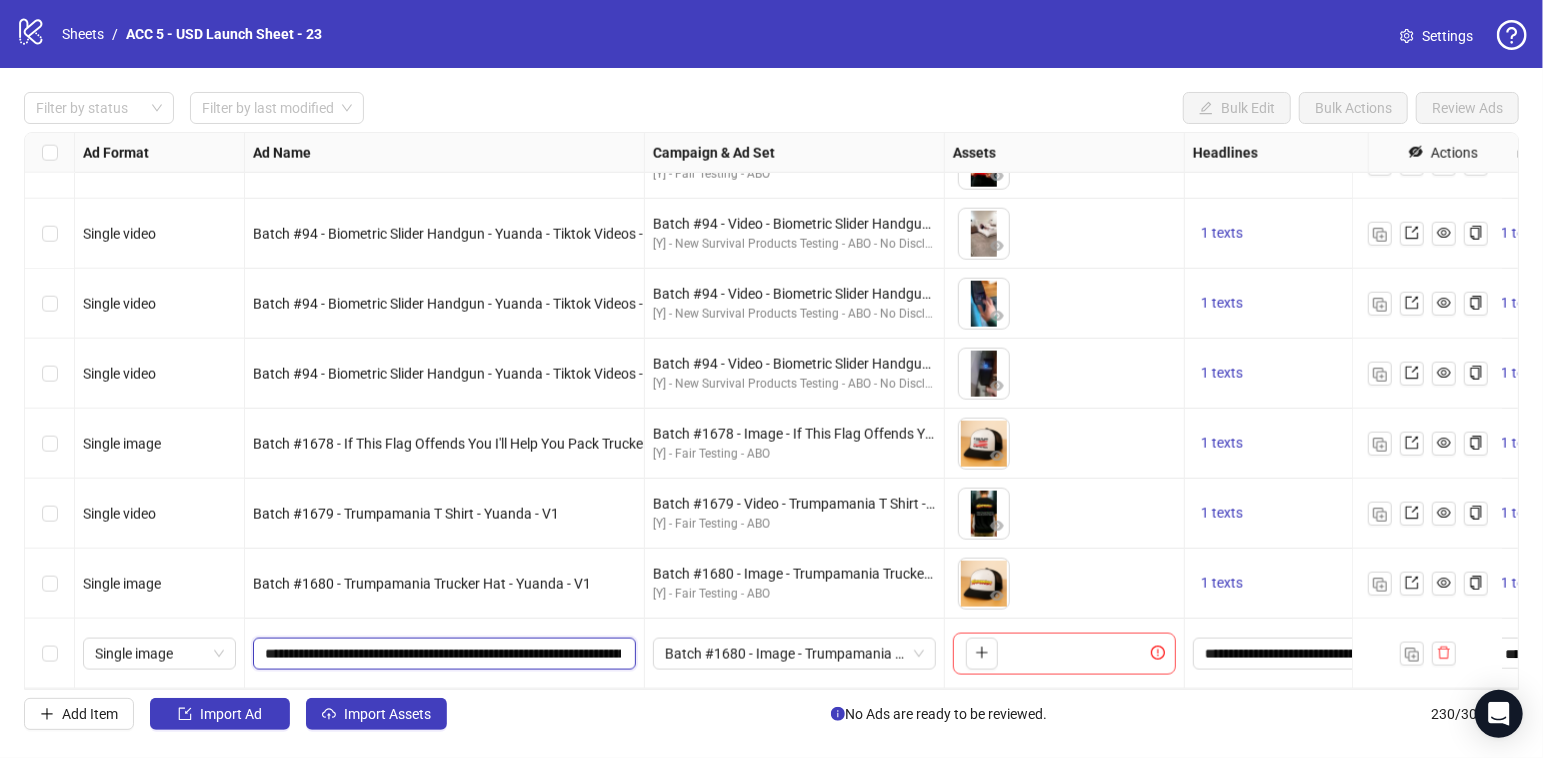 drag, startPoint x: 387, startPoint y: 635, endPoint x: 340, endPoint y: 641, distance: 47.38143 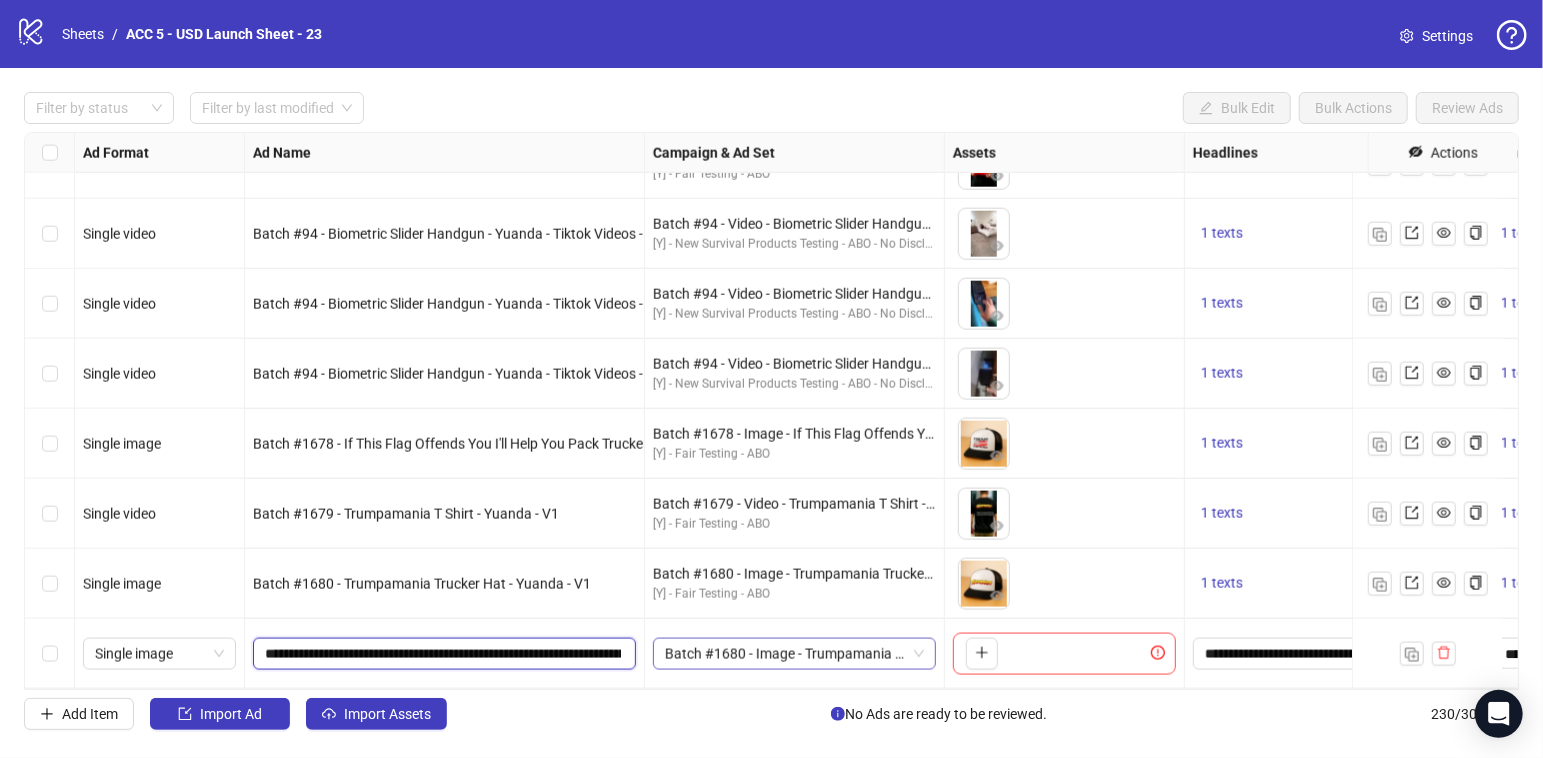 click on "Batch #1680 - Image - Trumpamania Trucker Hat - Yuanda - August 5" at bounding box center (794, 654) 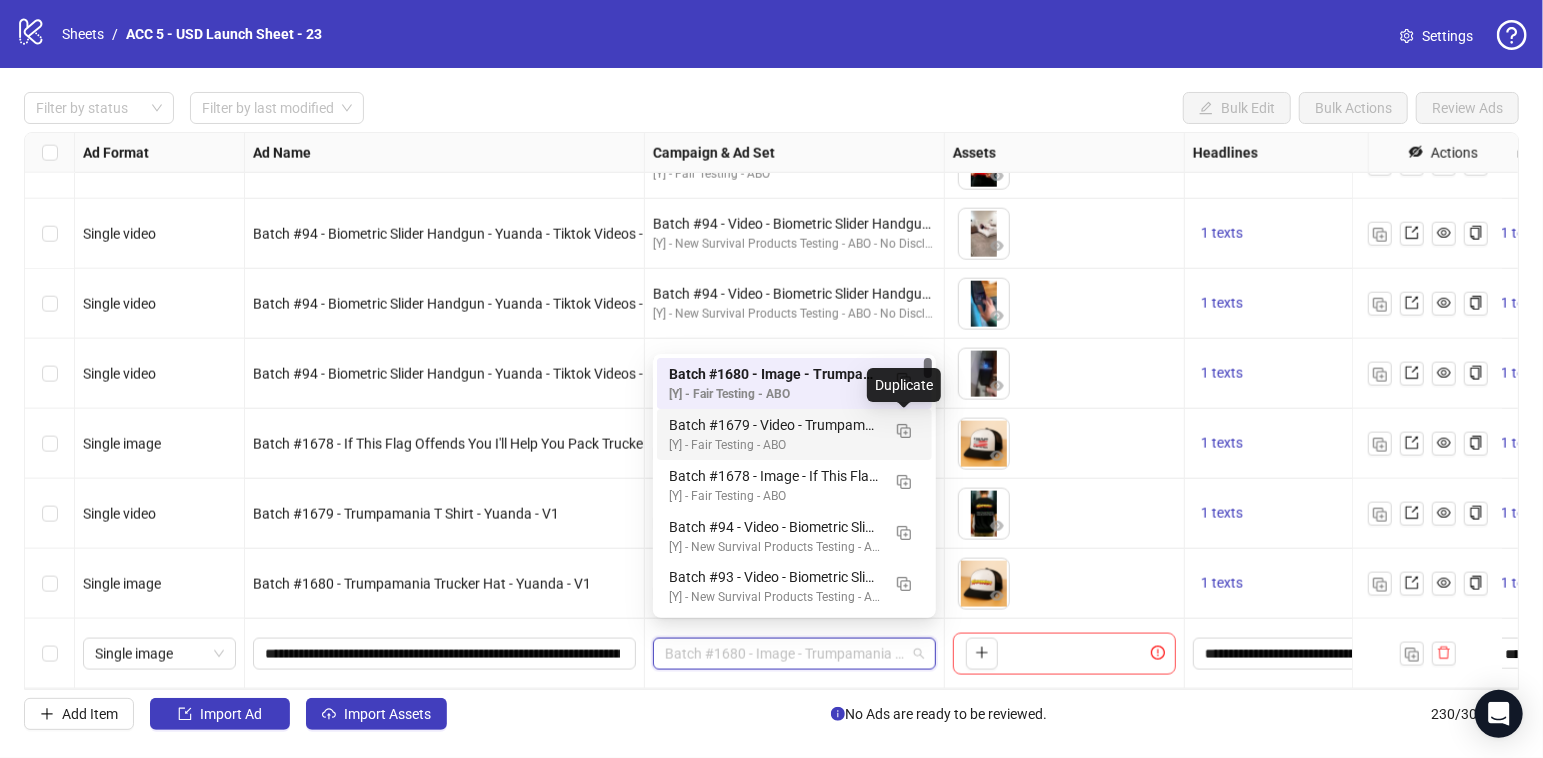 click on "Duplicate" at bounding box center [904, 385] 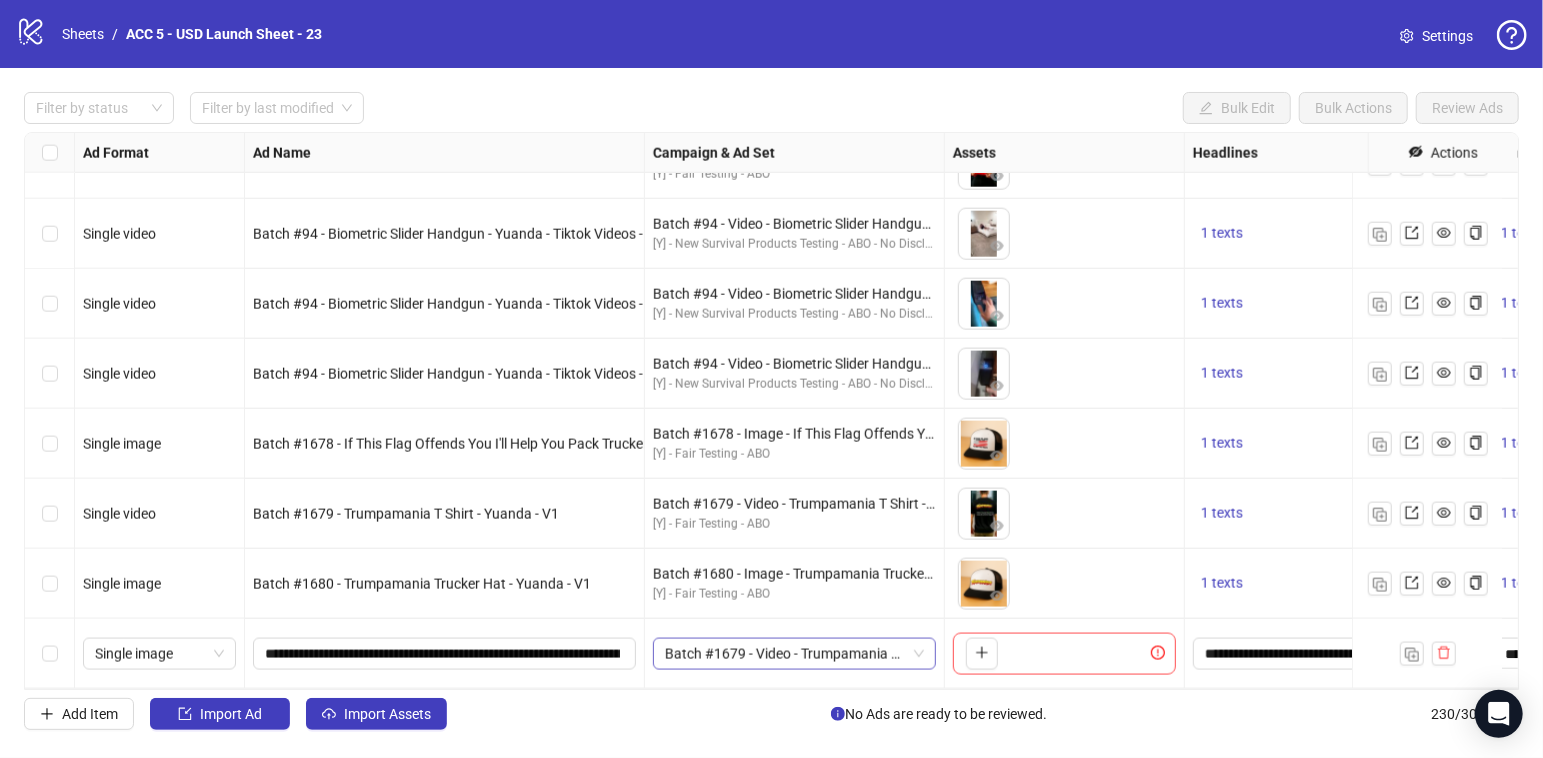 click on "Batch #1679 - Video - Trumpamania T Shirt - Yuanda - August 5" at bounding box center [794, 654] 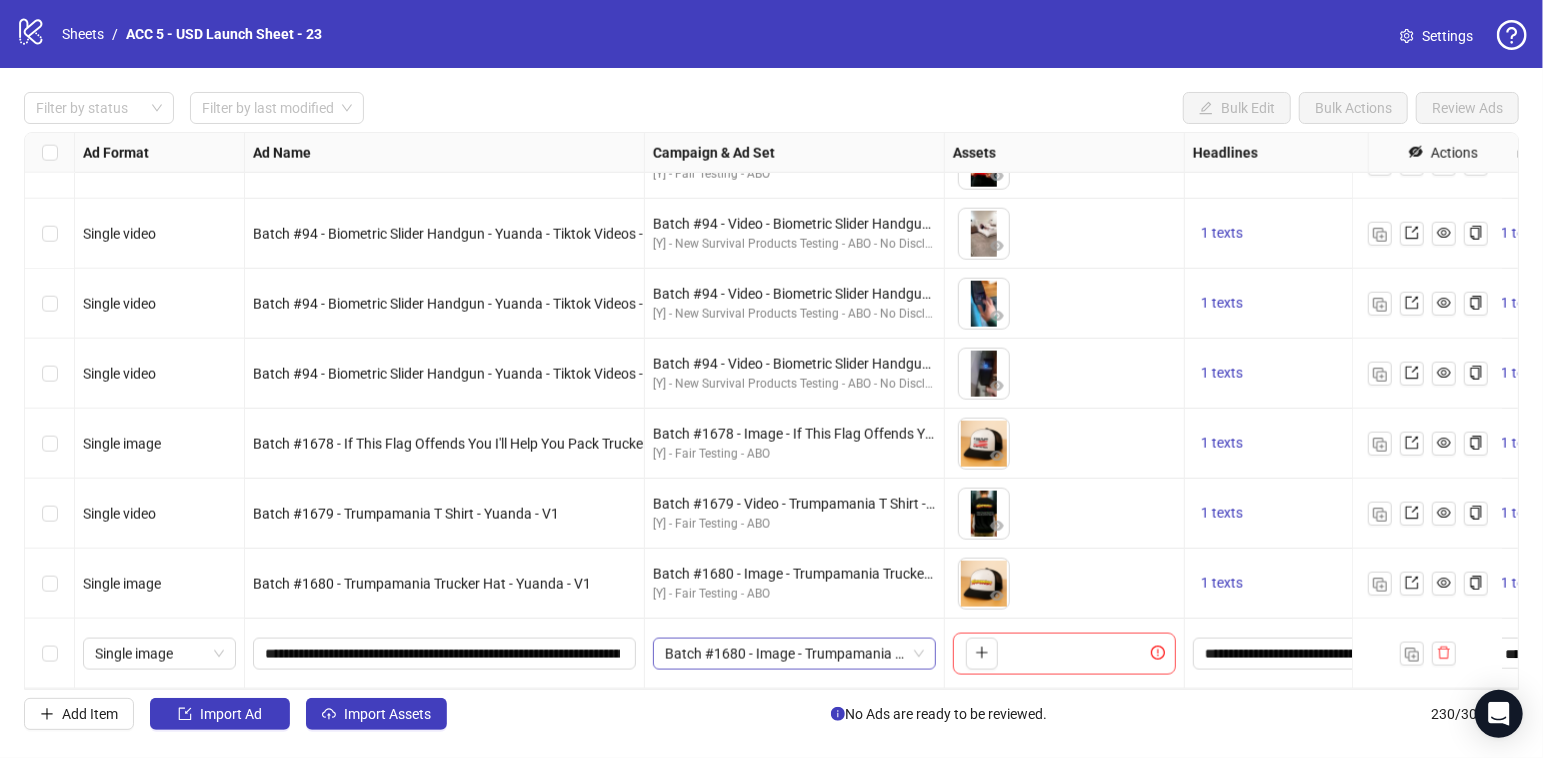 click on "Batch #1680 - Image - Trumpamania Trucker Hat - Yuanda - August 5" at bounding box center [794, 654] 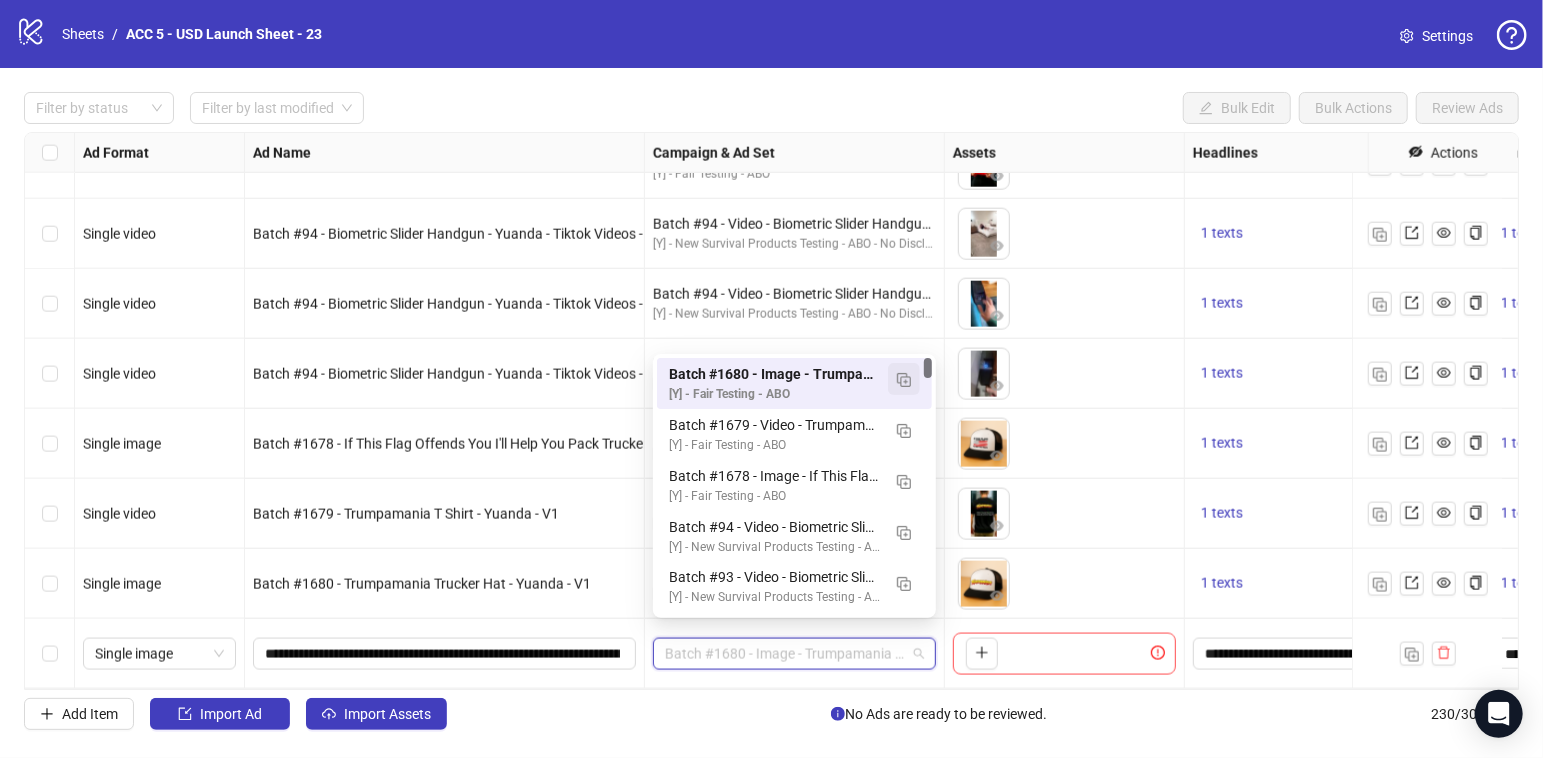click at bounding box center [904, 379] 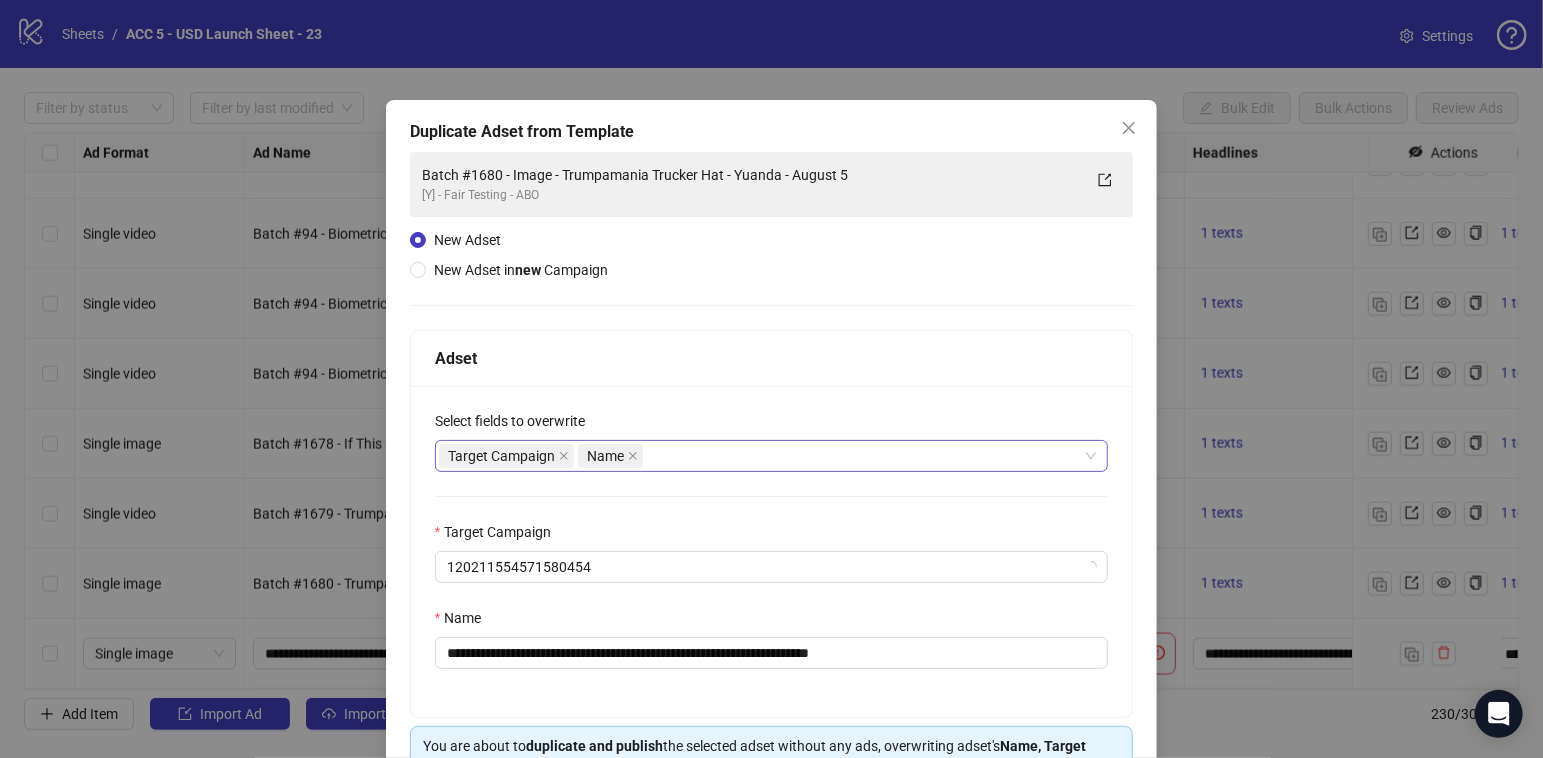 click on "Target Campaign Name" at bounding box center [761, 456] 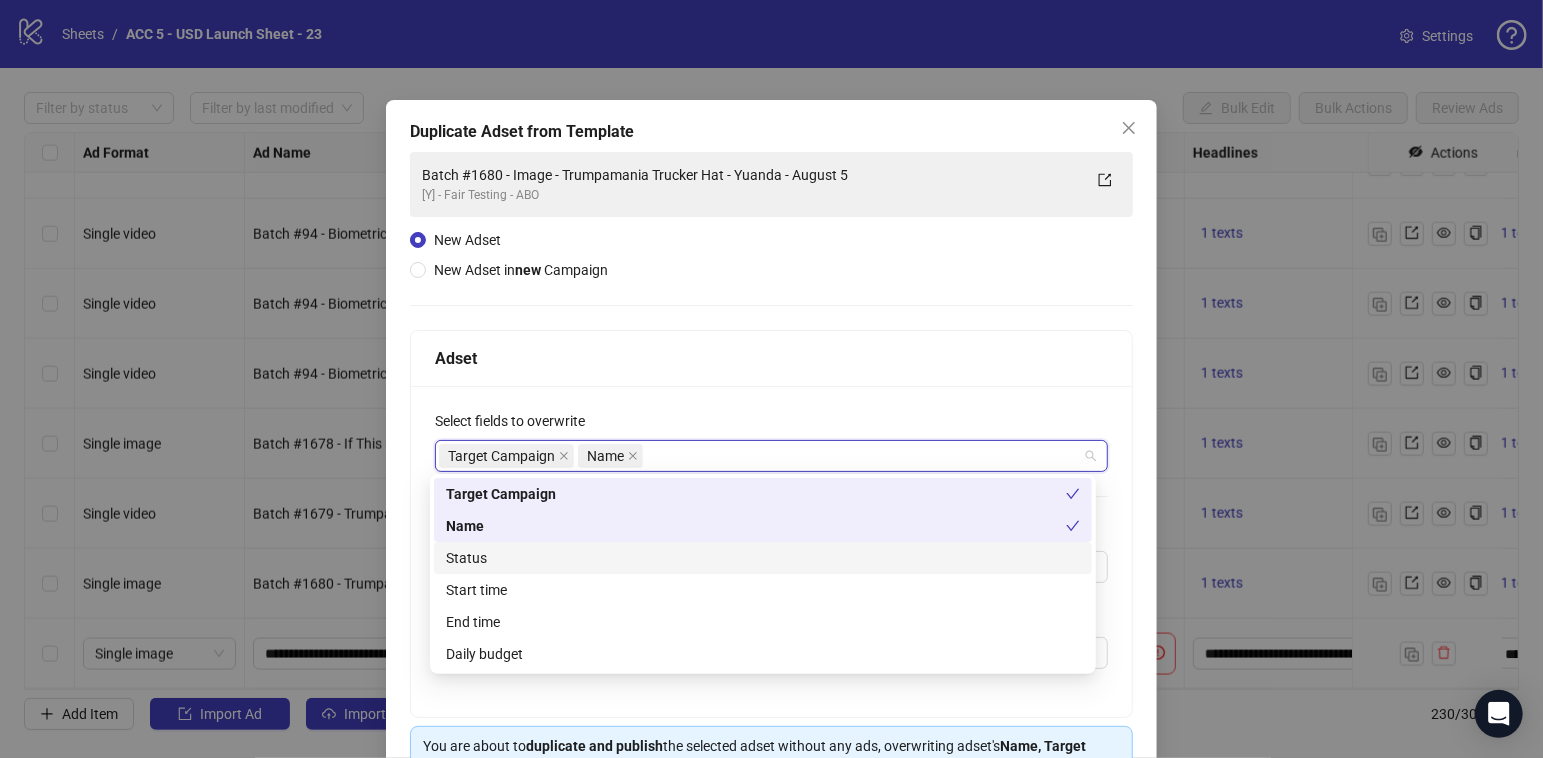 click on "Status" at bounding box center [763, 558] 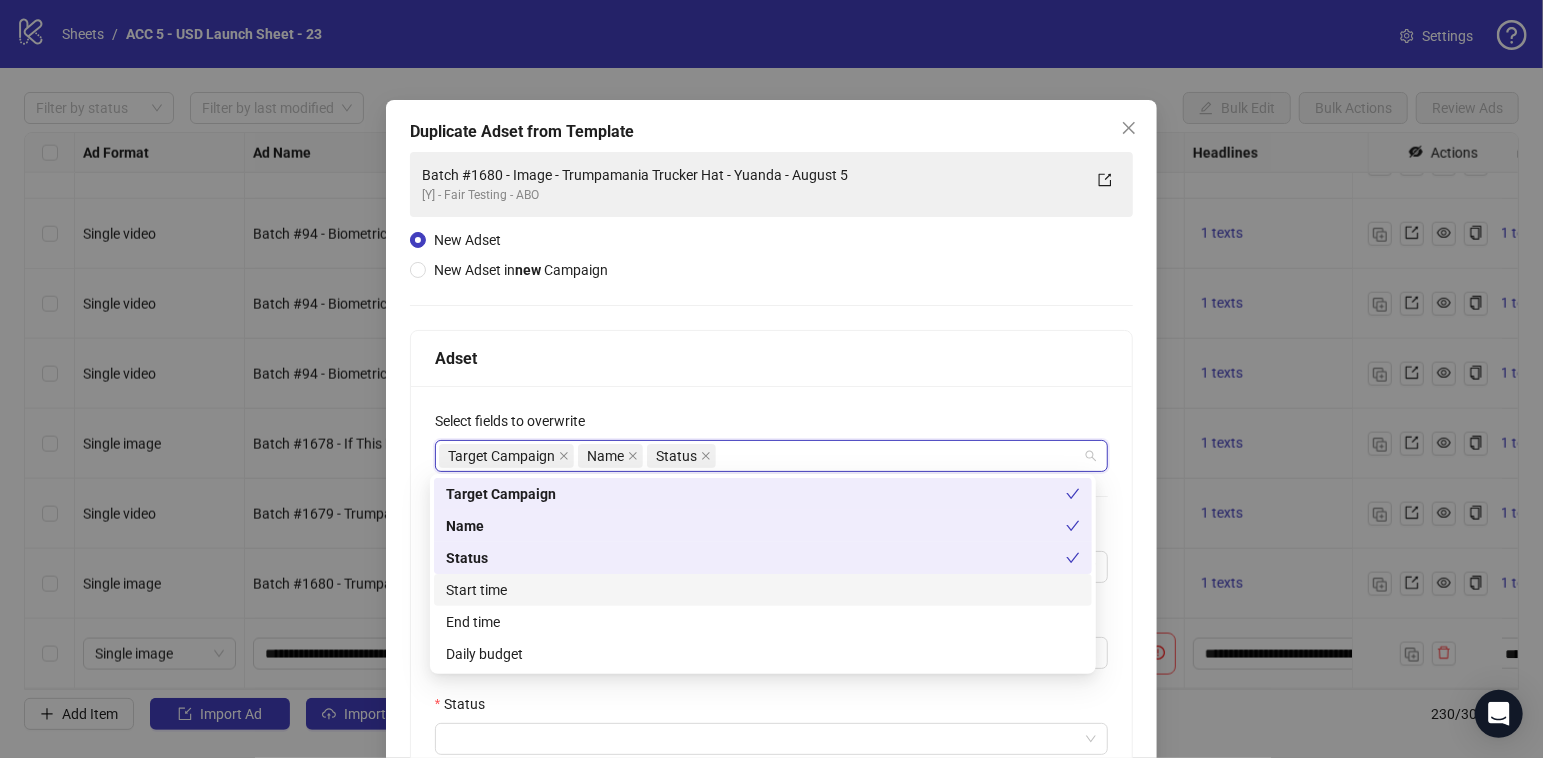 click on "Start time" at bounding box center [763, 590] 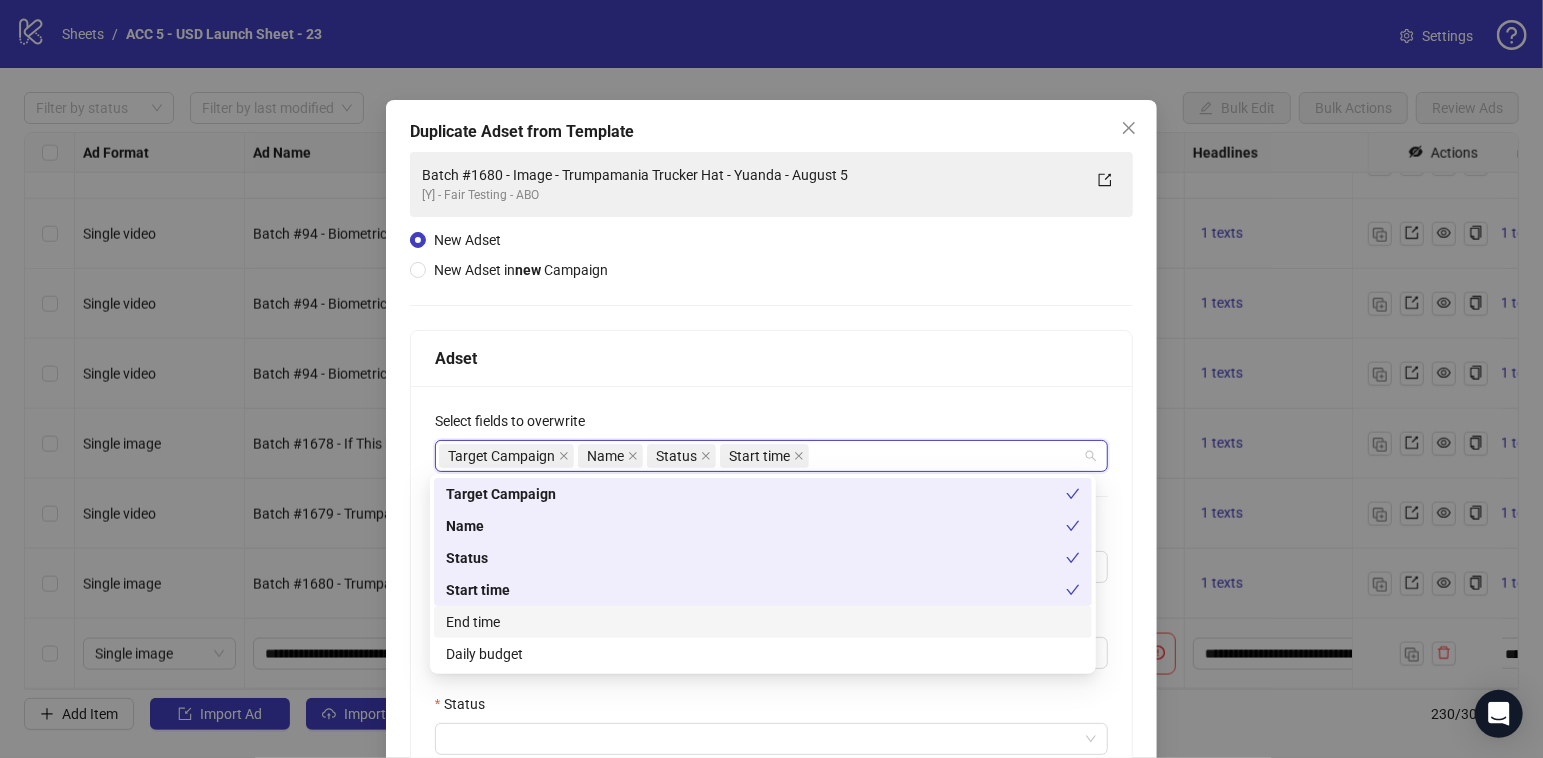 click on "End time" at bounding box center (763, 622) 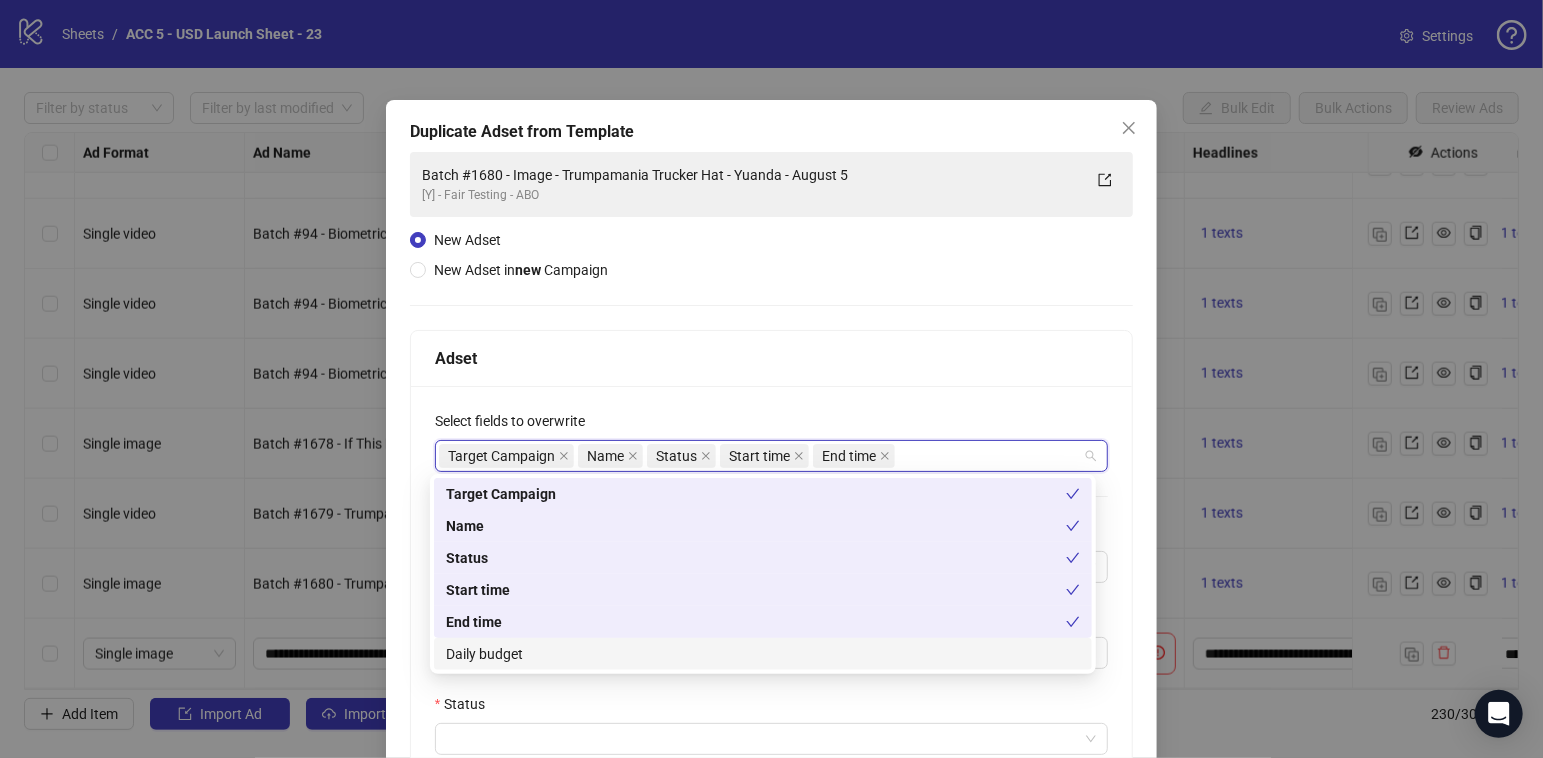 click on "Daily budget" at bounding box center (763, 654) 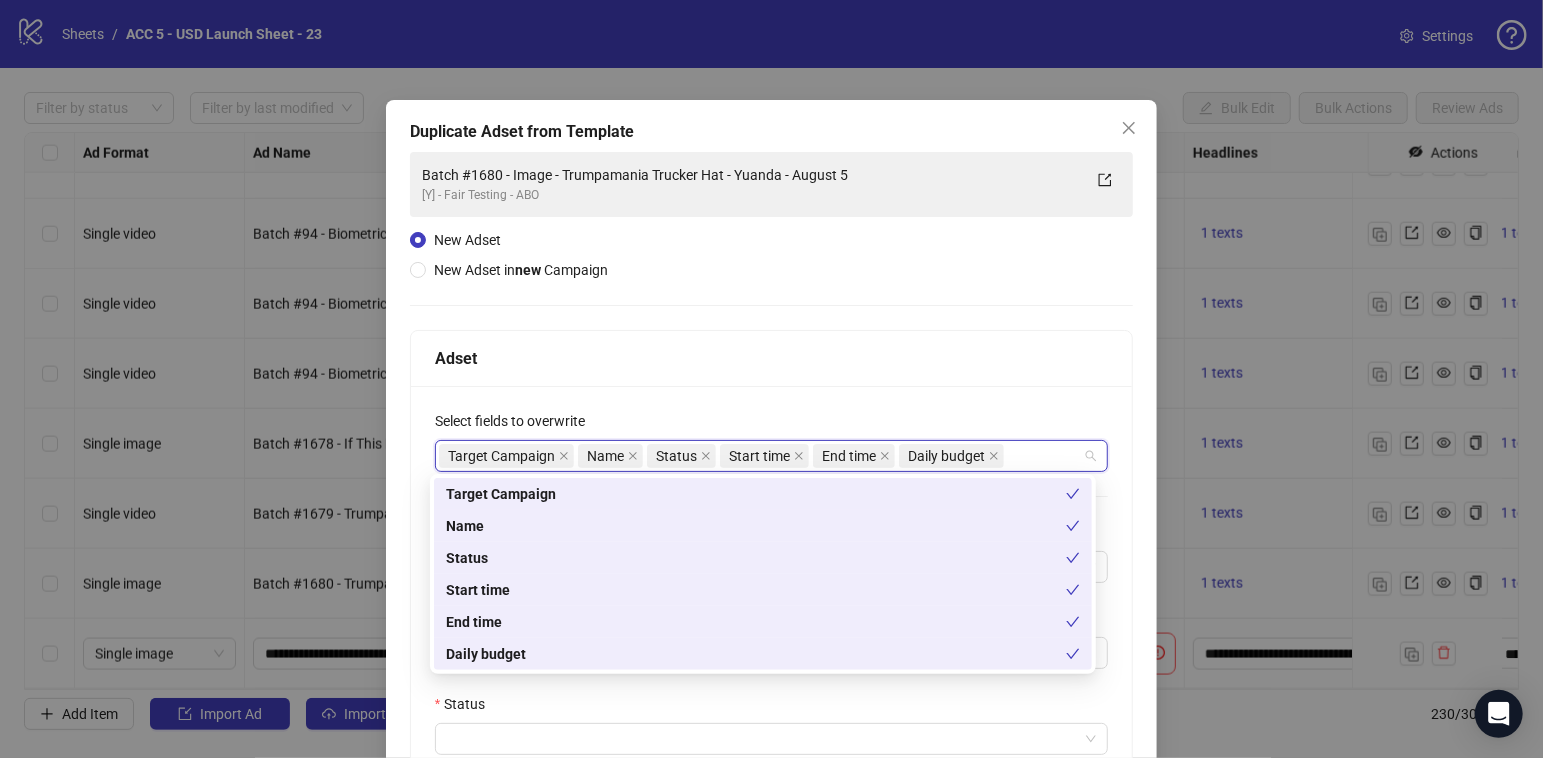 click on "**********" at bounding box center (772, 723) 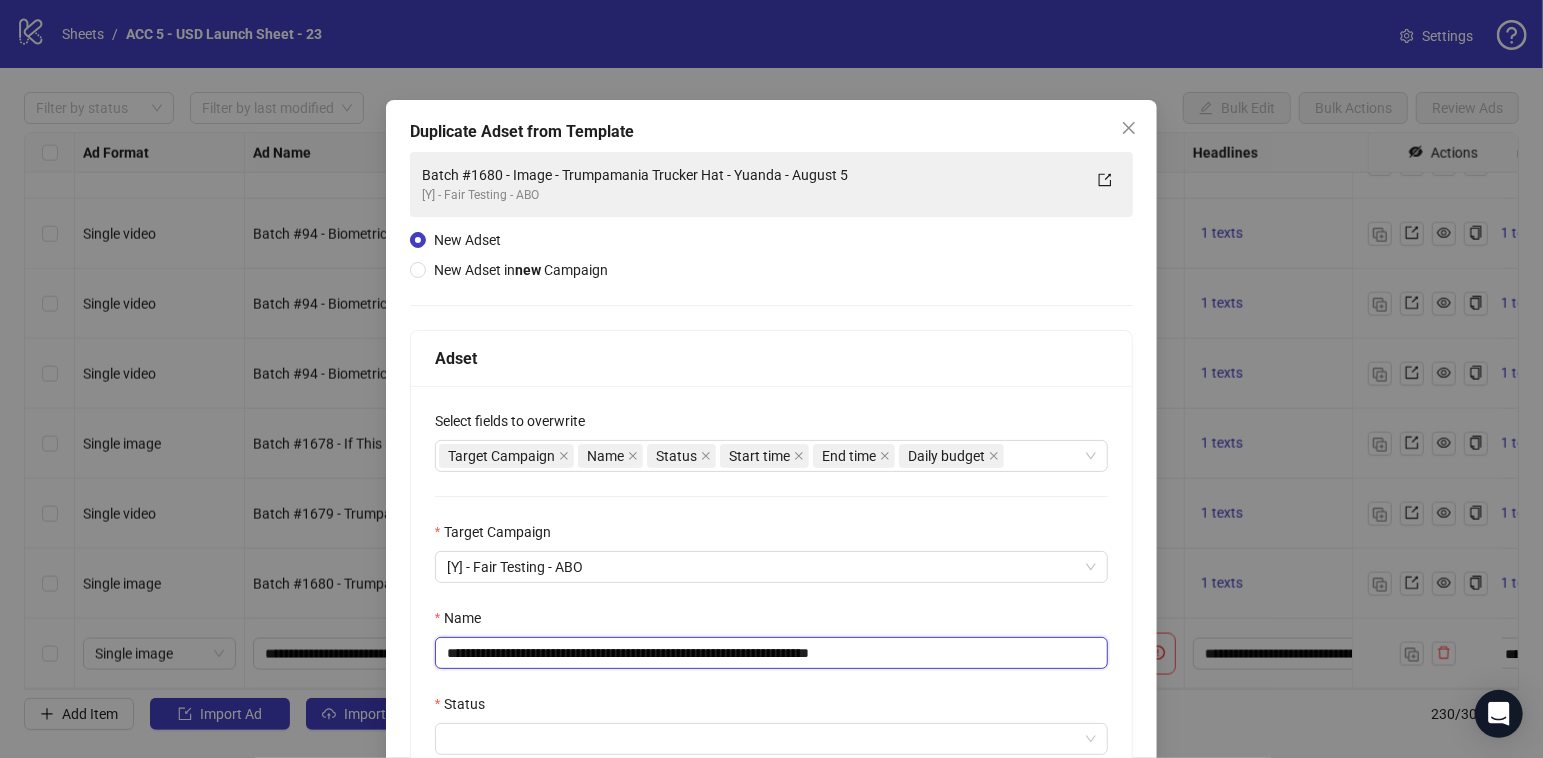 click on "**********" at bounding box center (772, 653) 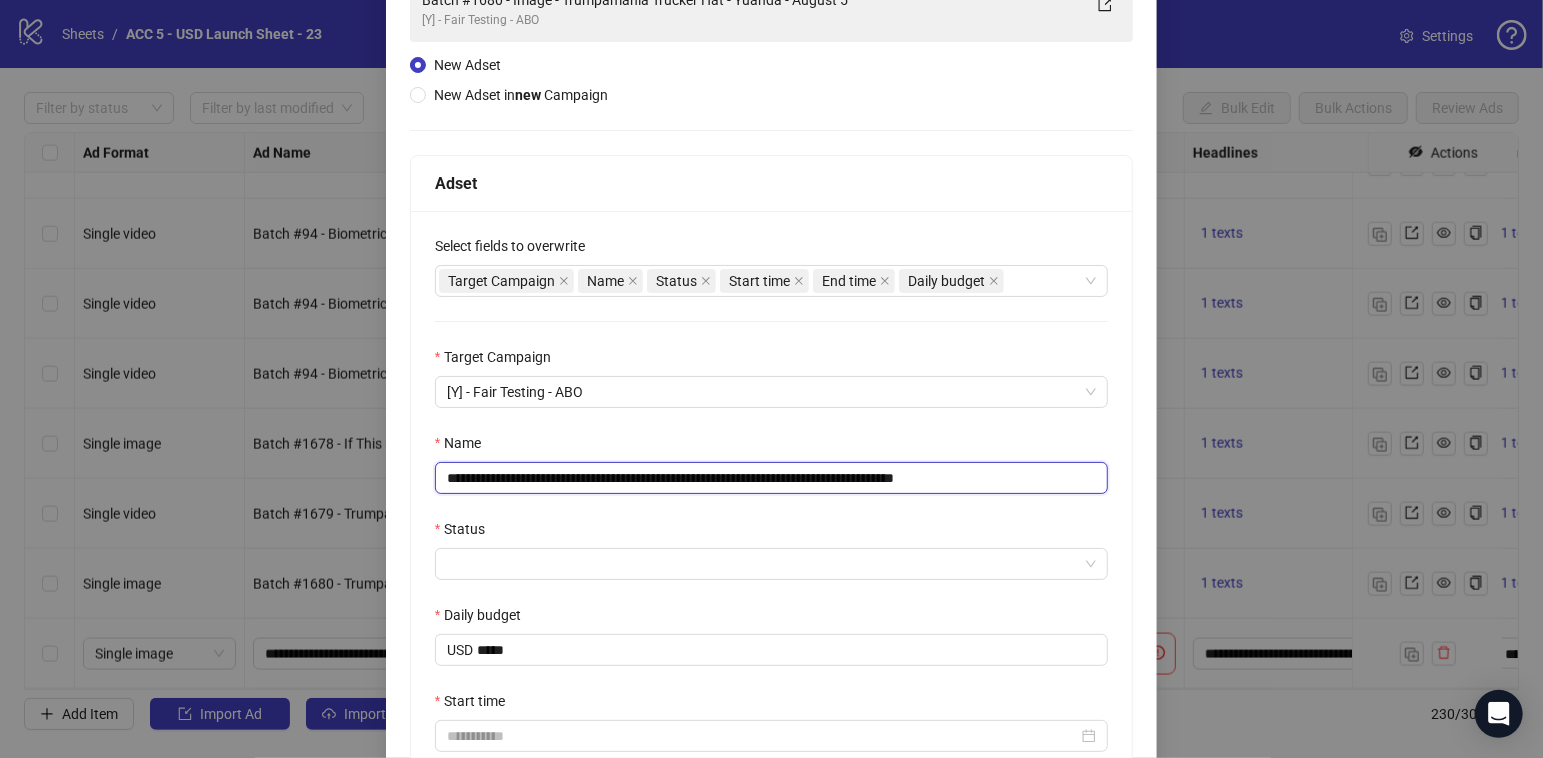scroll, scrollTop: 264, scrollLeft: 0, axis: vertical 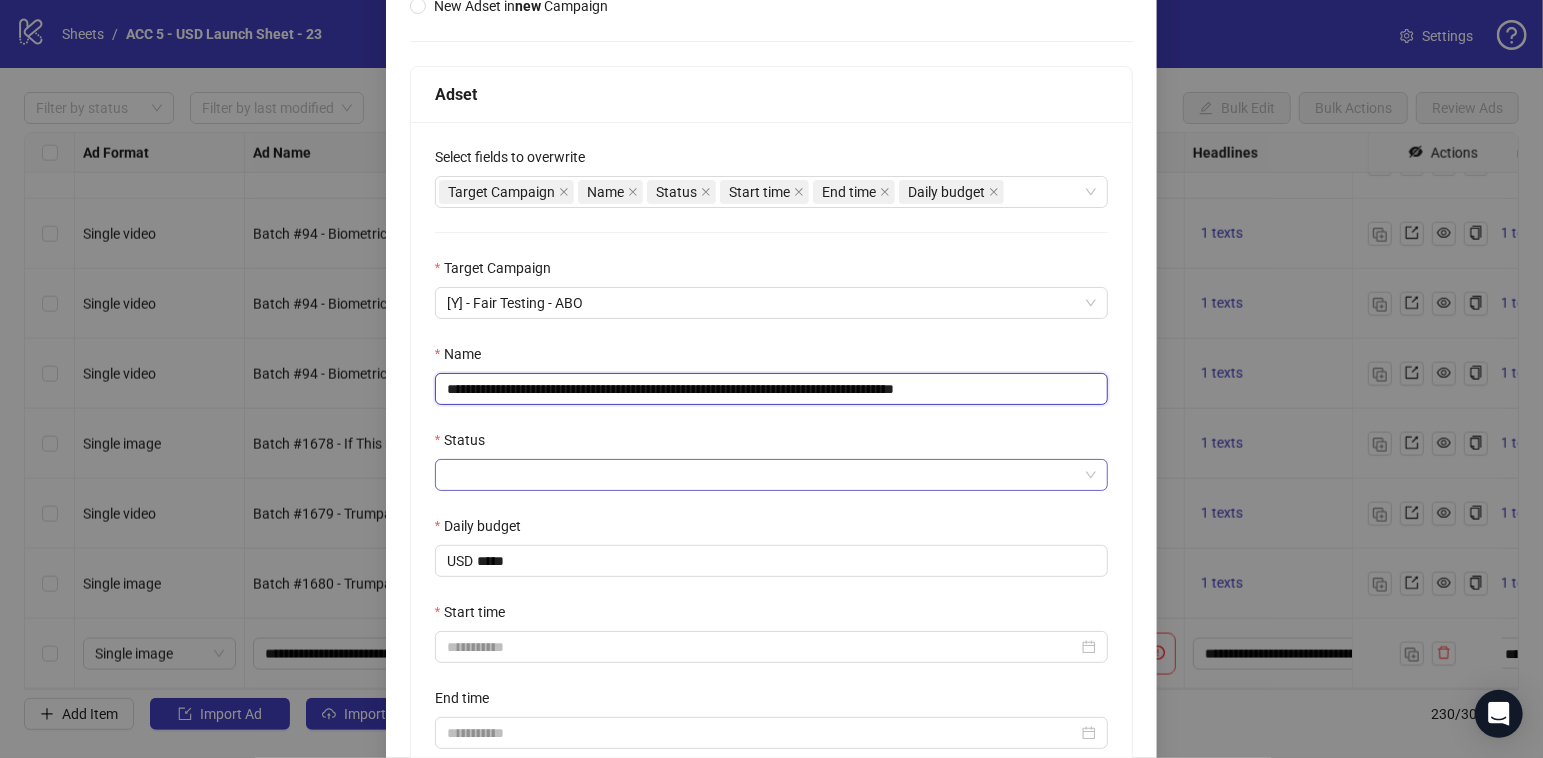 type on "**********" 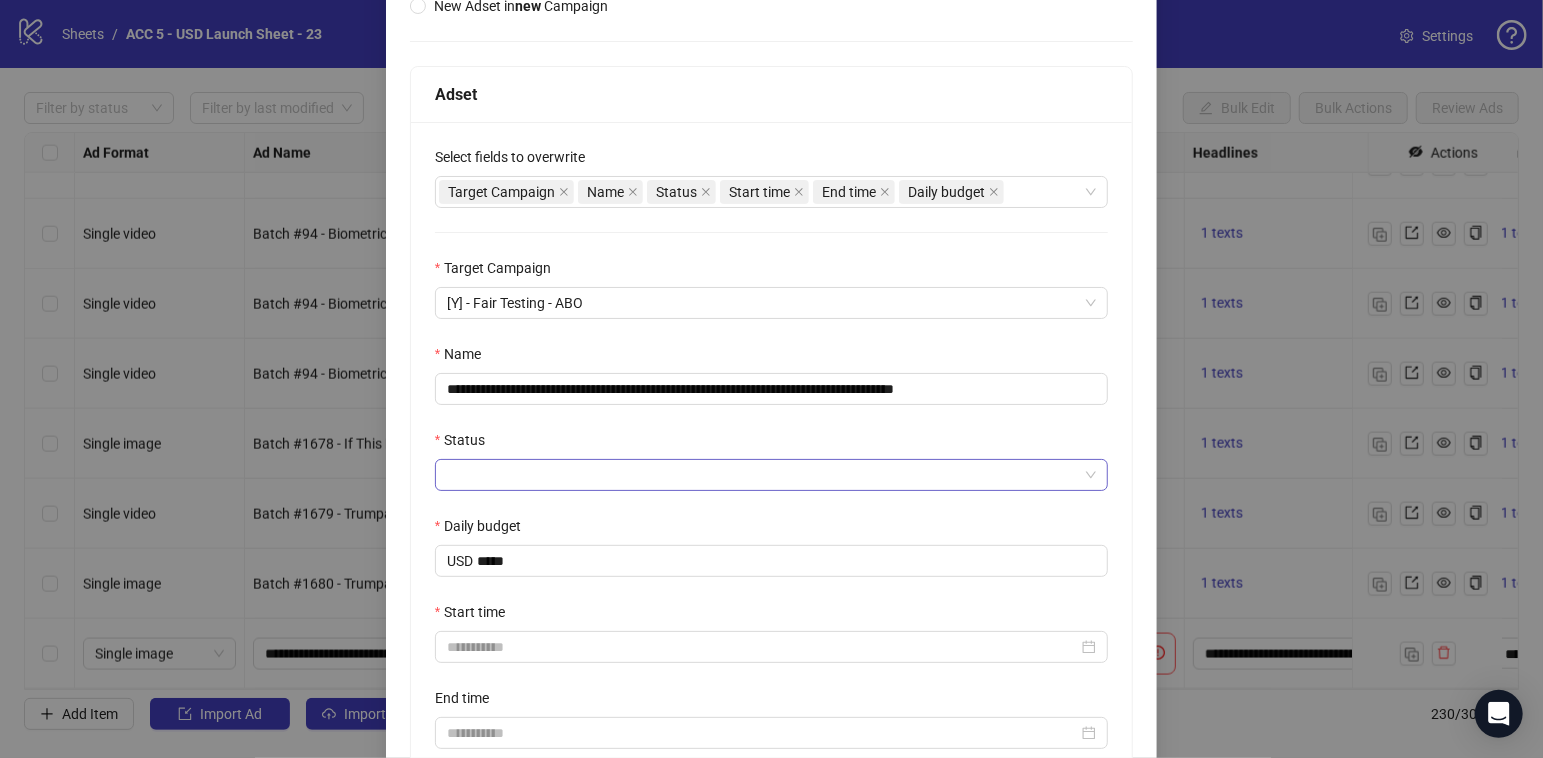 click on "Status" at bounding box center [763, 475] 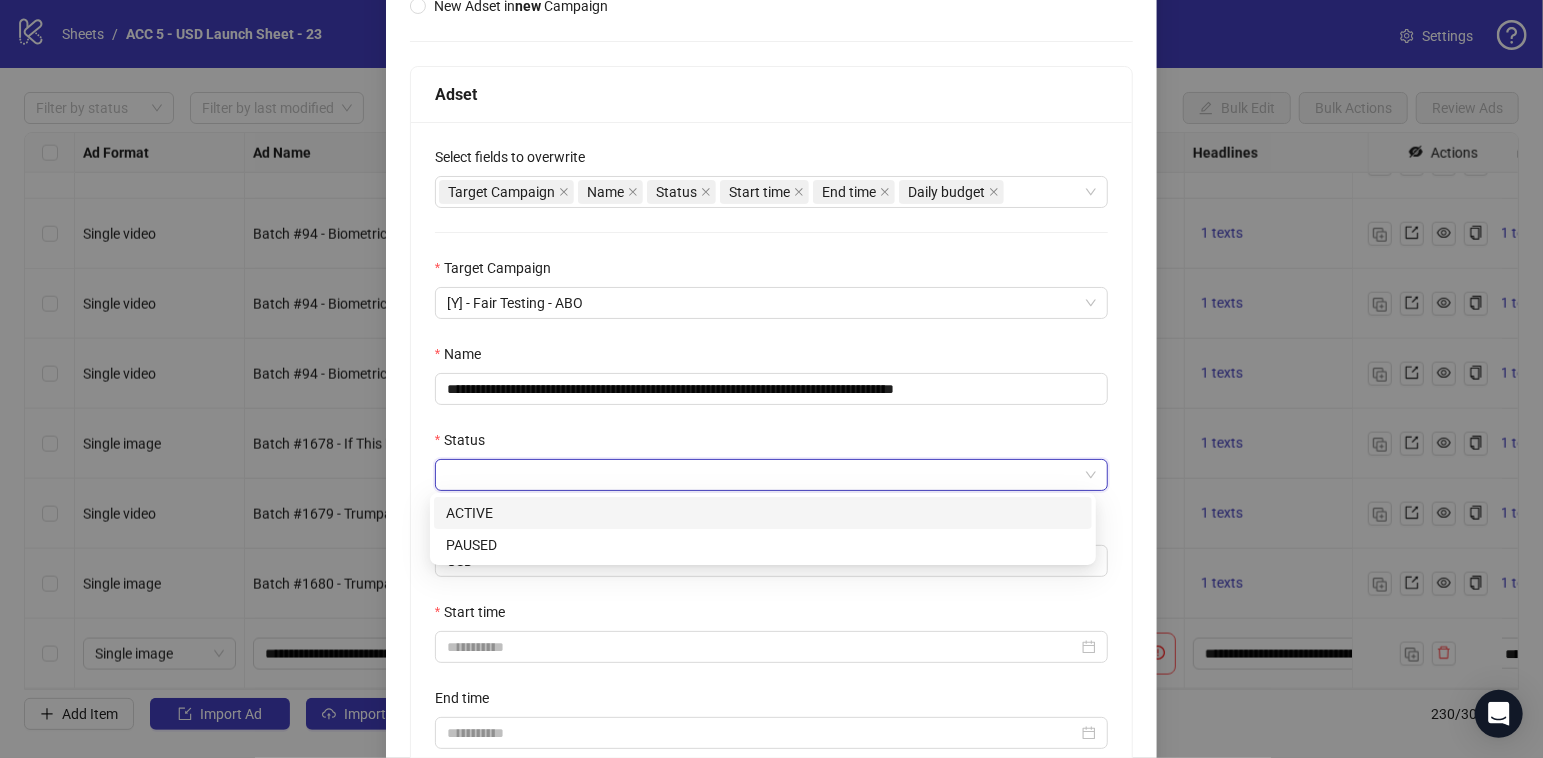 drag, startPoint x: 471, startPoint y: 515, endPoint x: 509, endPoint y: 523, distance: 38.832977 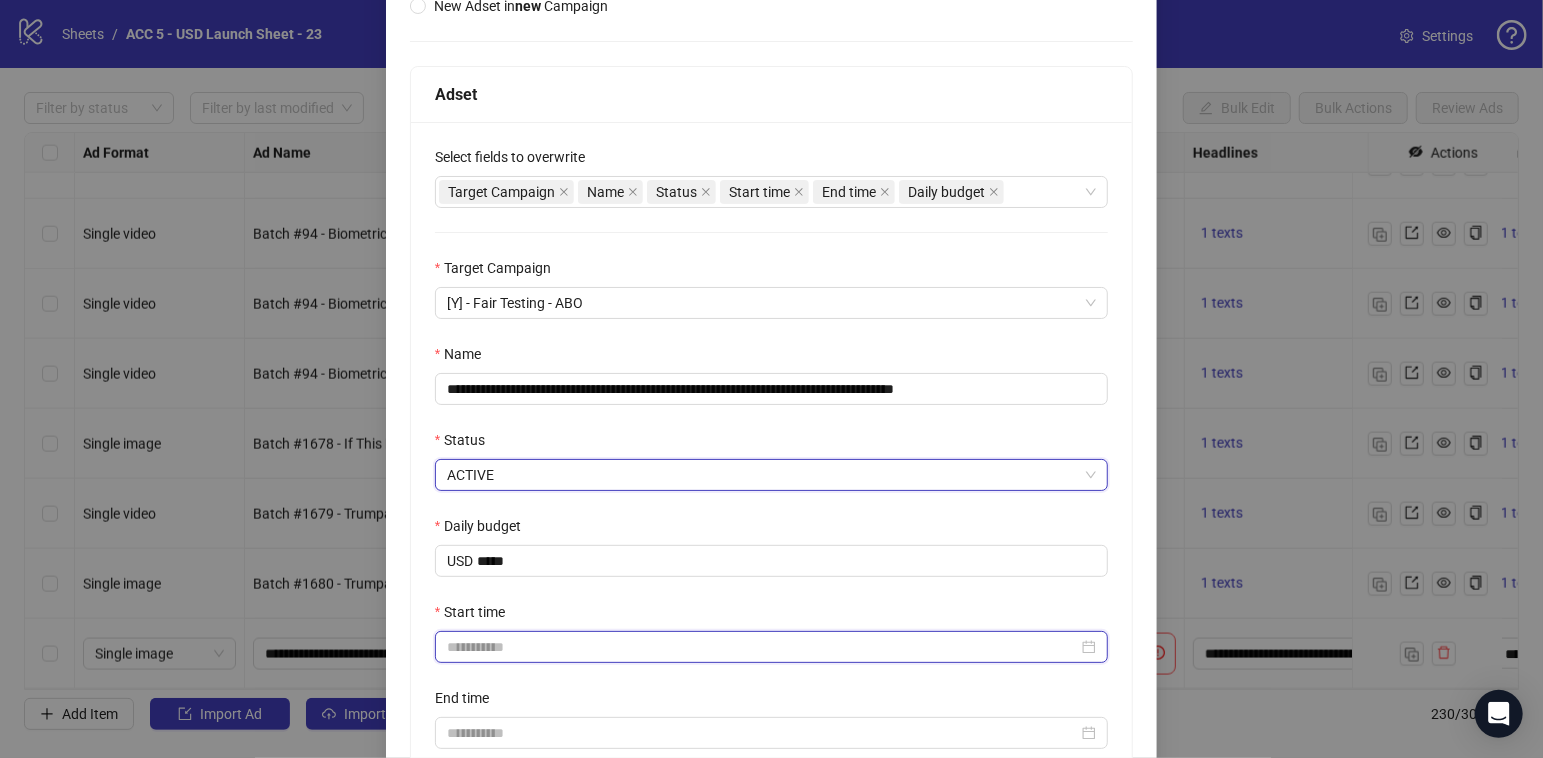 click on "Start time" at bounding box center [763, 647] 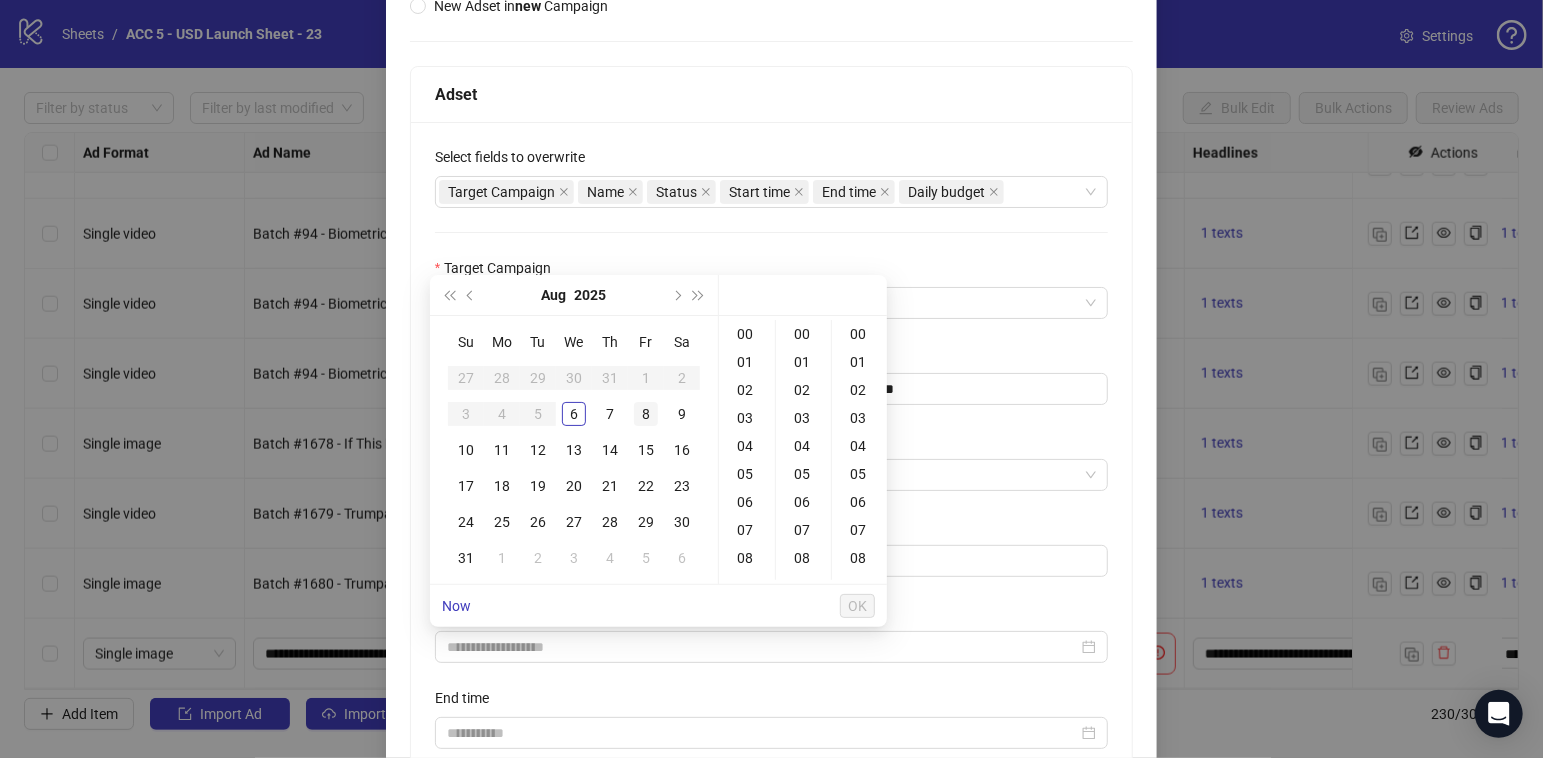 drag, startPoint x: 569, startPoint y: 409, endPoint x: 639, endPoint y: 411, distance: 70.028564 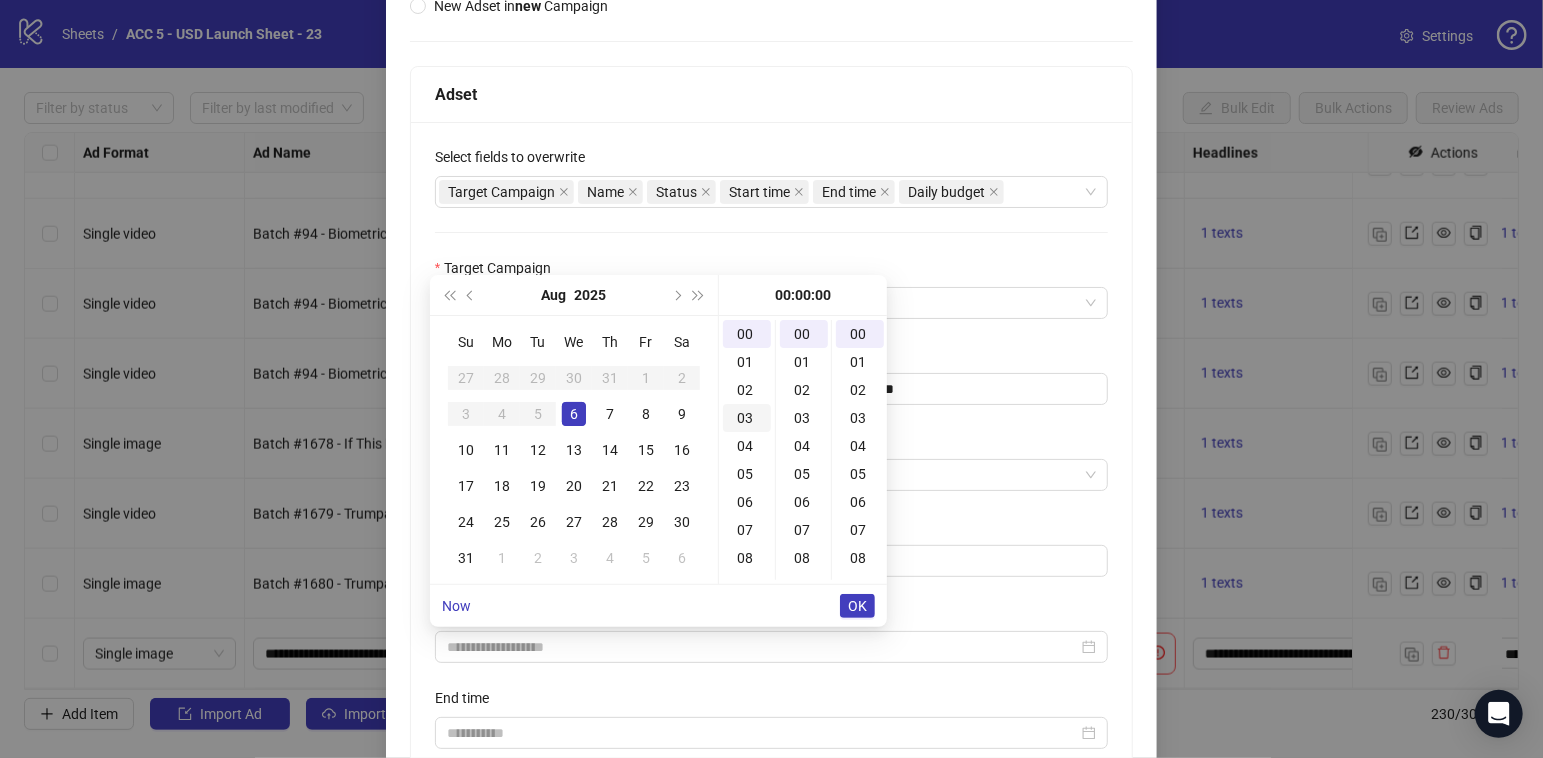 click on "03" at bounding box center [747, 418] 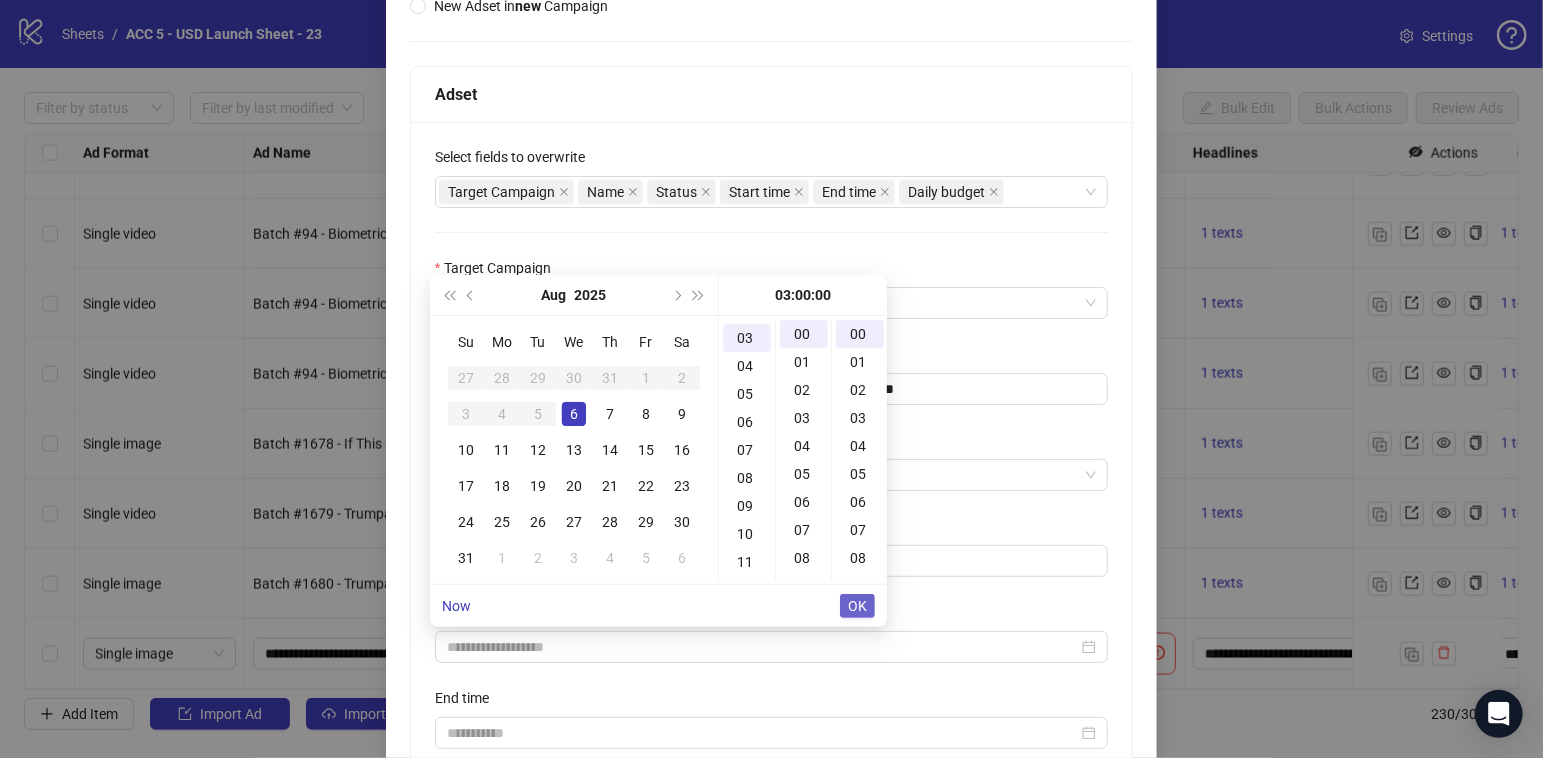 type on "**********" 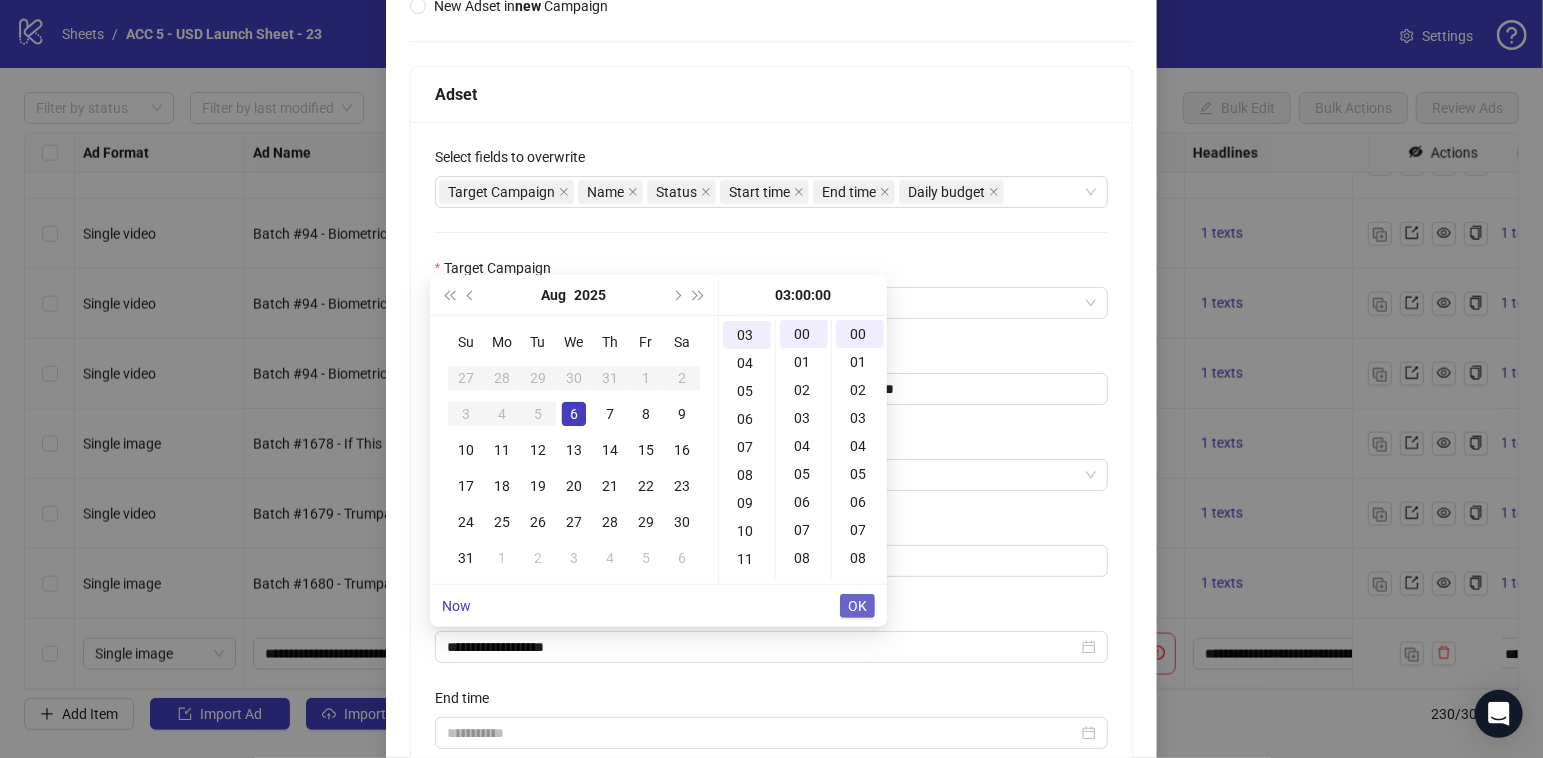 click on "OK" at bounding box center [857, 606] 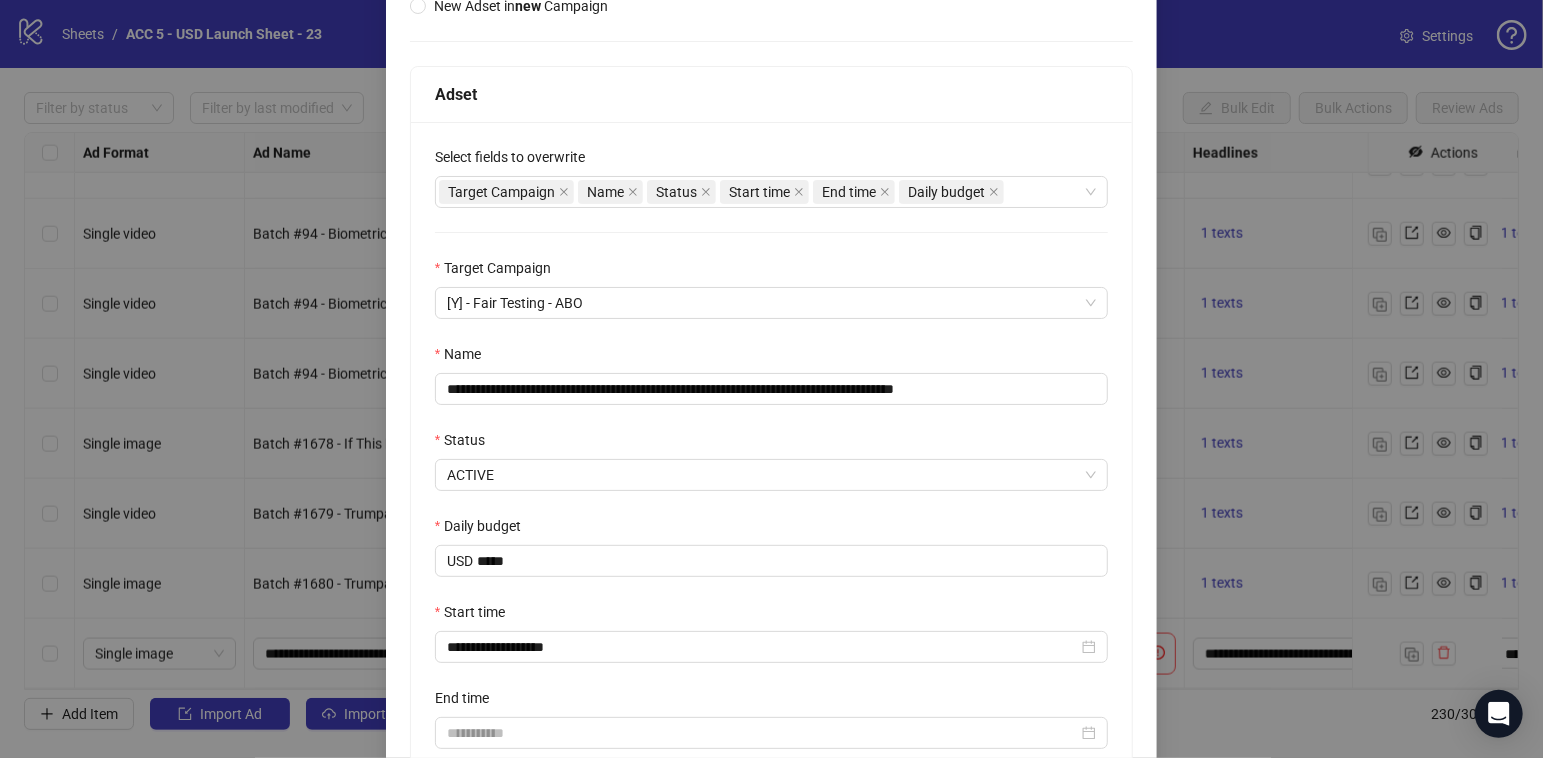 scroll, scrollTop: 459, scrollLeft: 0, axis: vertical 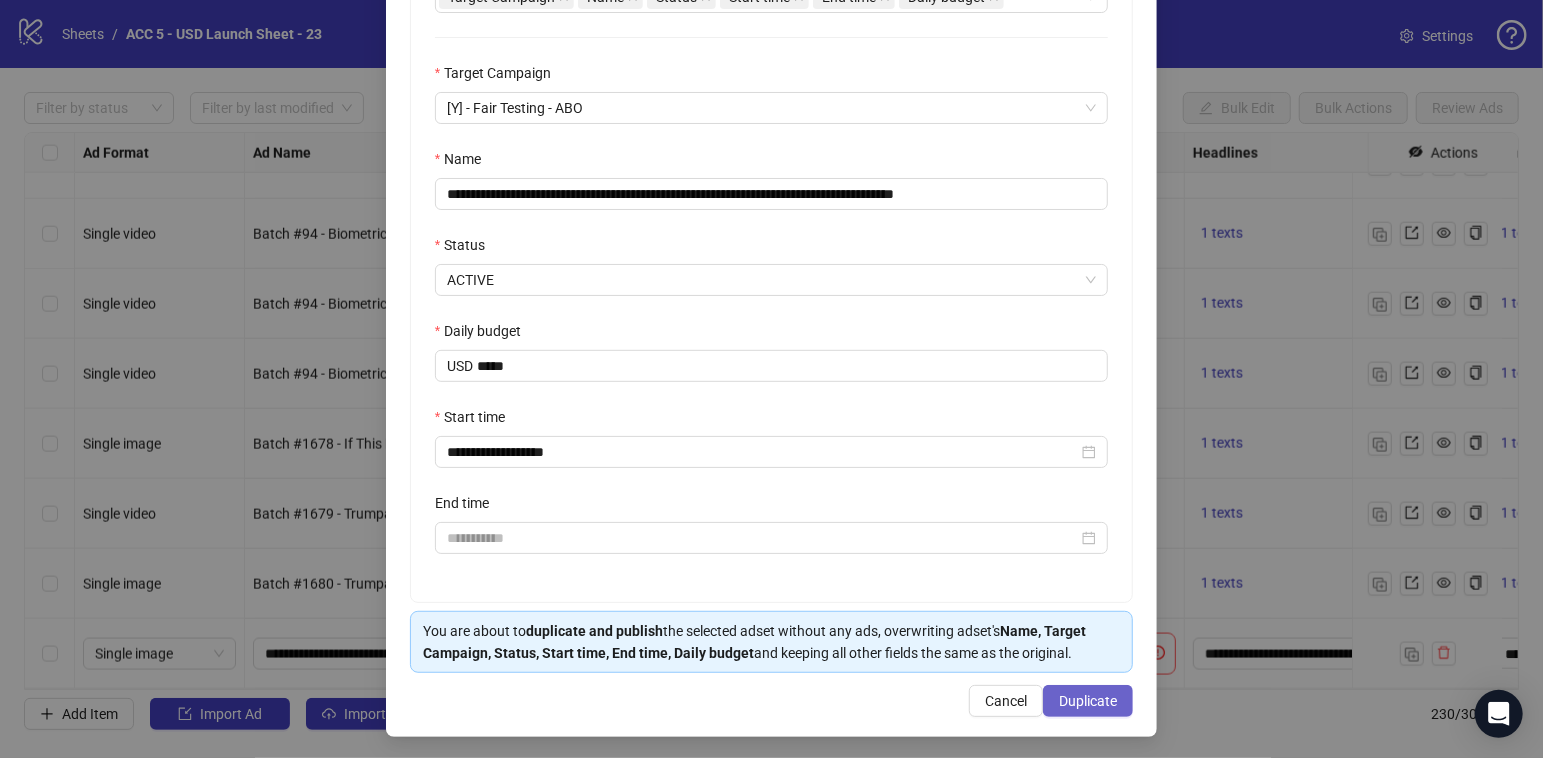 click on "Duplicate" at bounding box center (1088, 701) 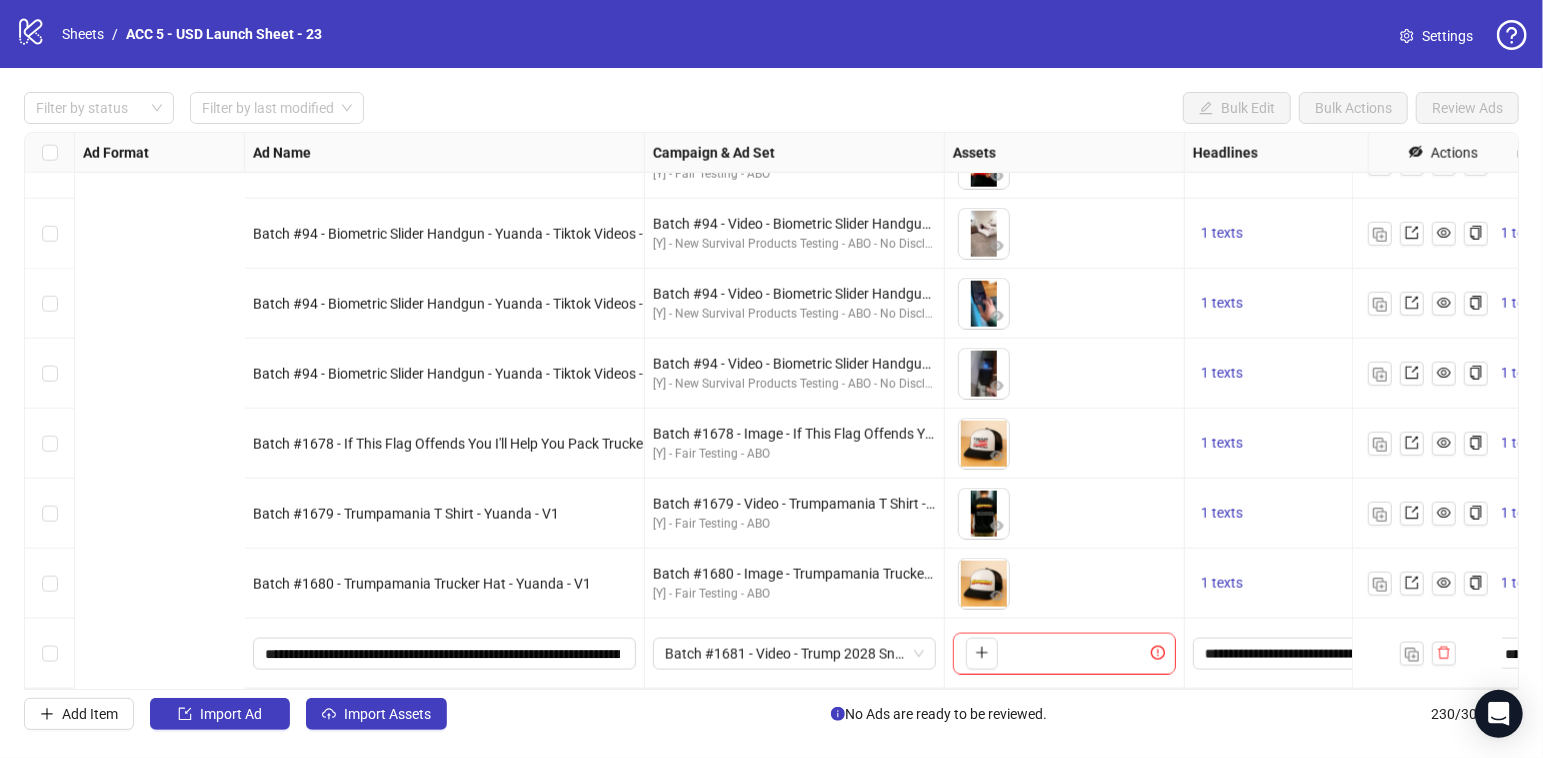 scroll, scrollTop: 15600, scrollLeft: 897, axis: both 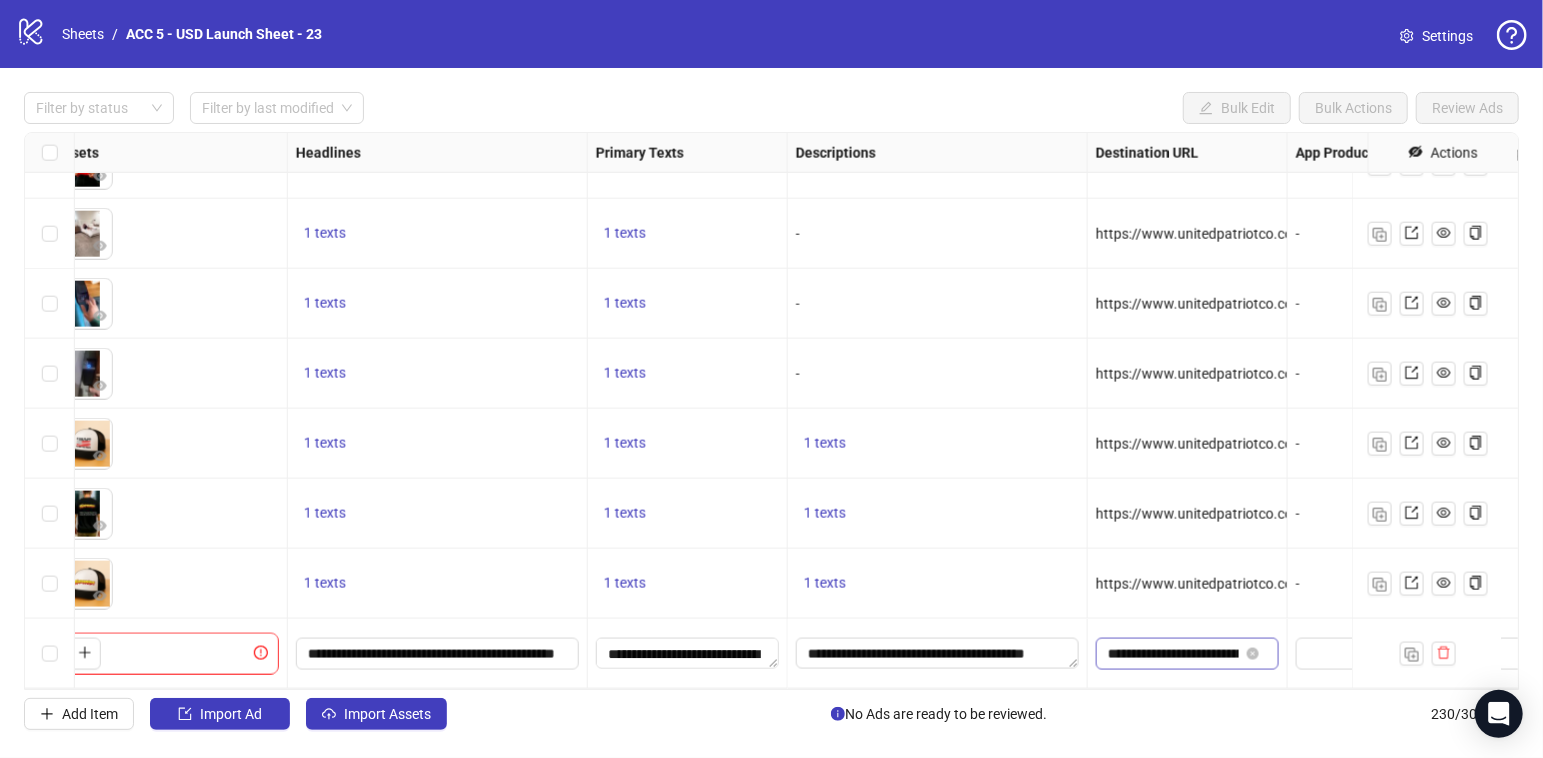 click at bounding box center [1255, 654] 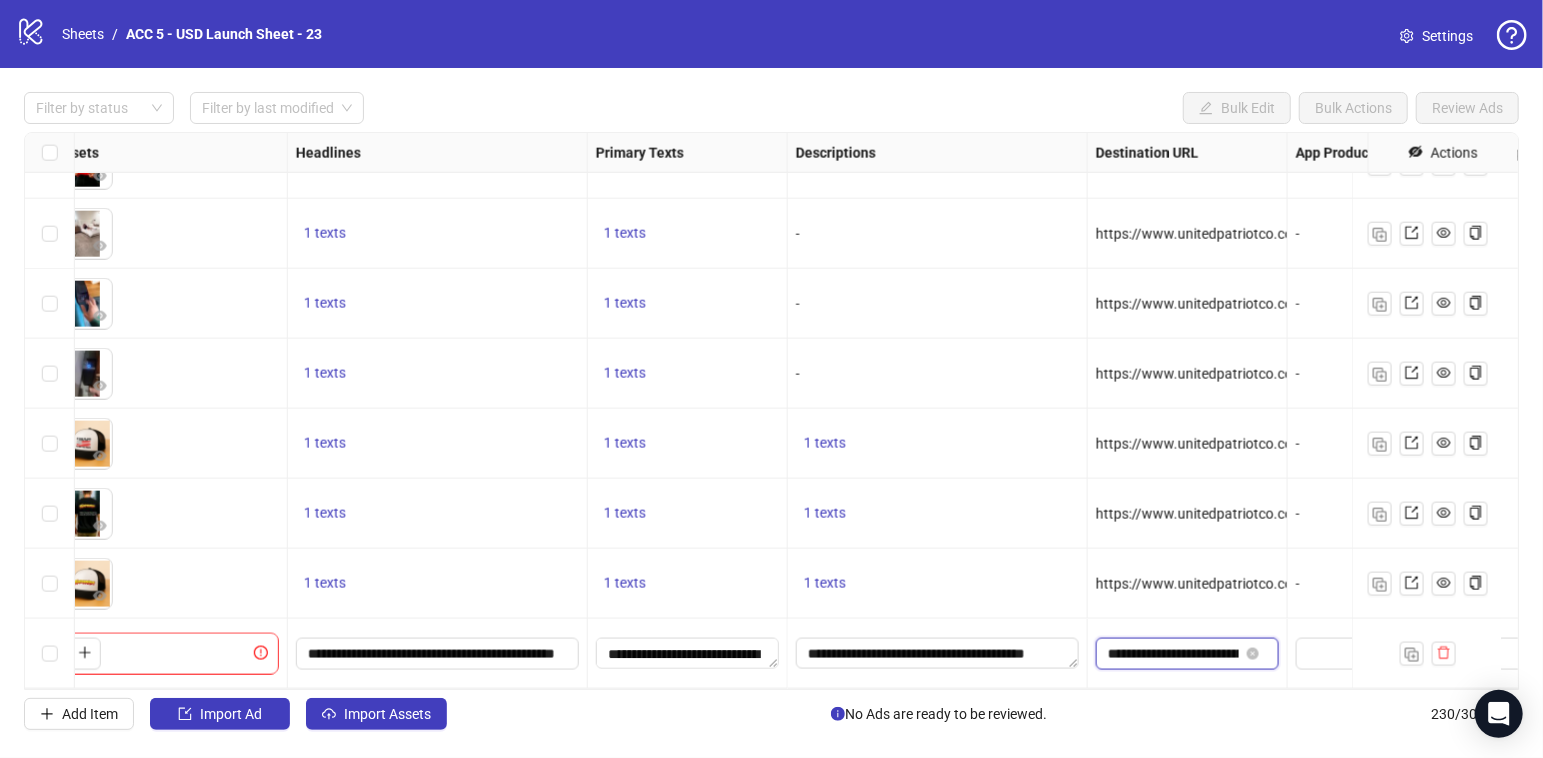 scroll, scrollTop: 0, scrollLeft: 295, axis: horizontal 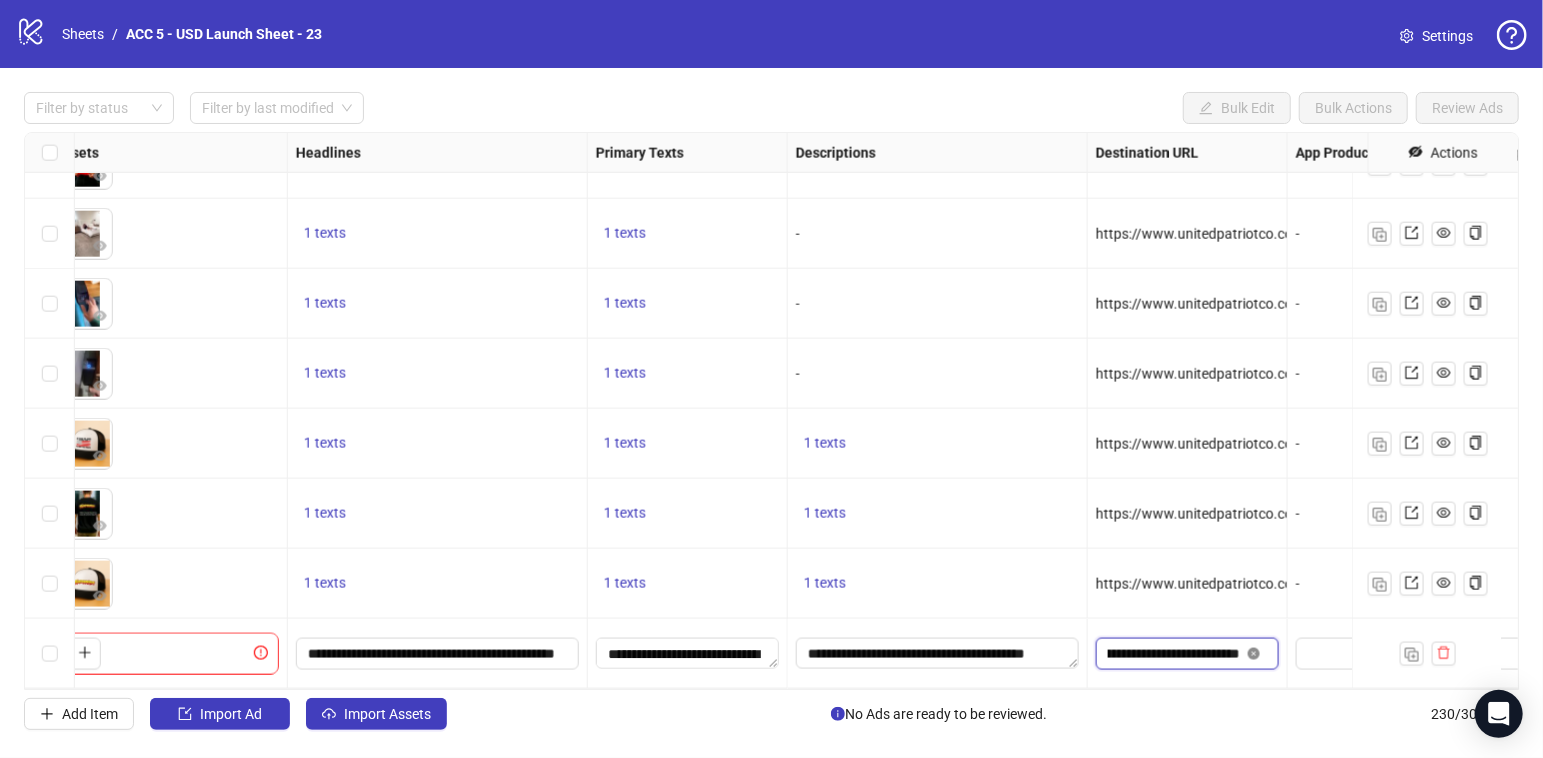 click 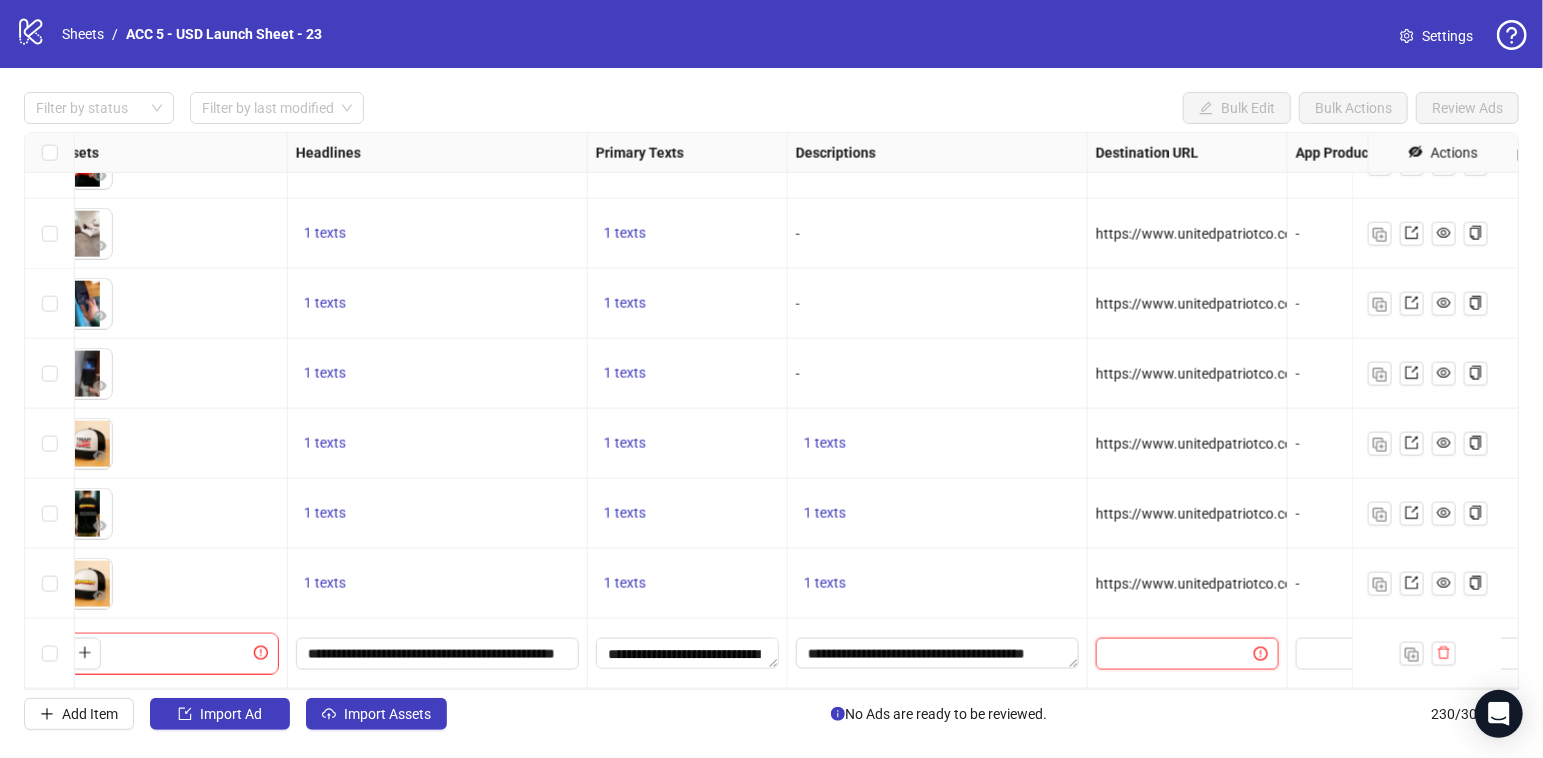 scroll, scrollTop: 0, scrollLeft: 0, axis: both 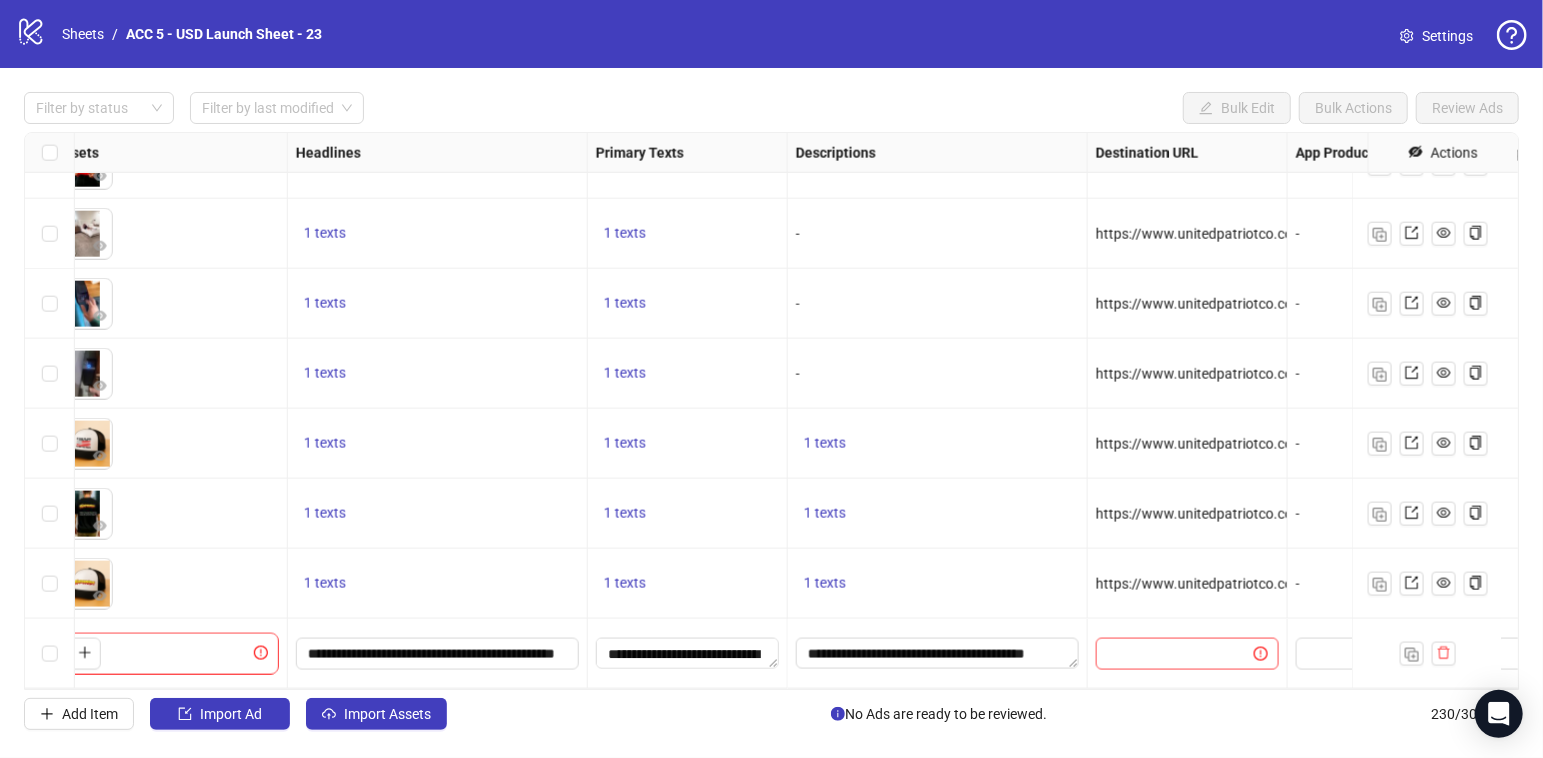 click on "1 texts" at bounding box center (938, 514) 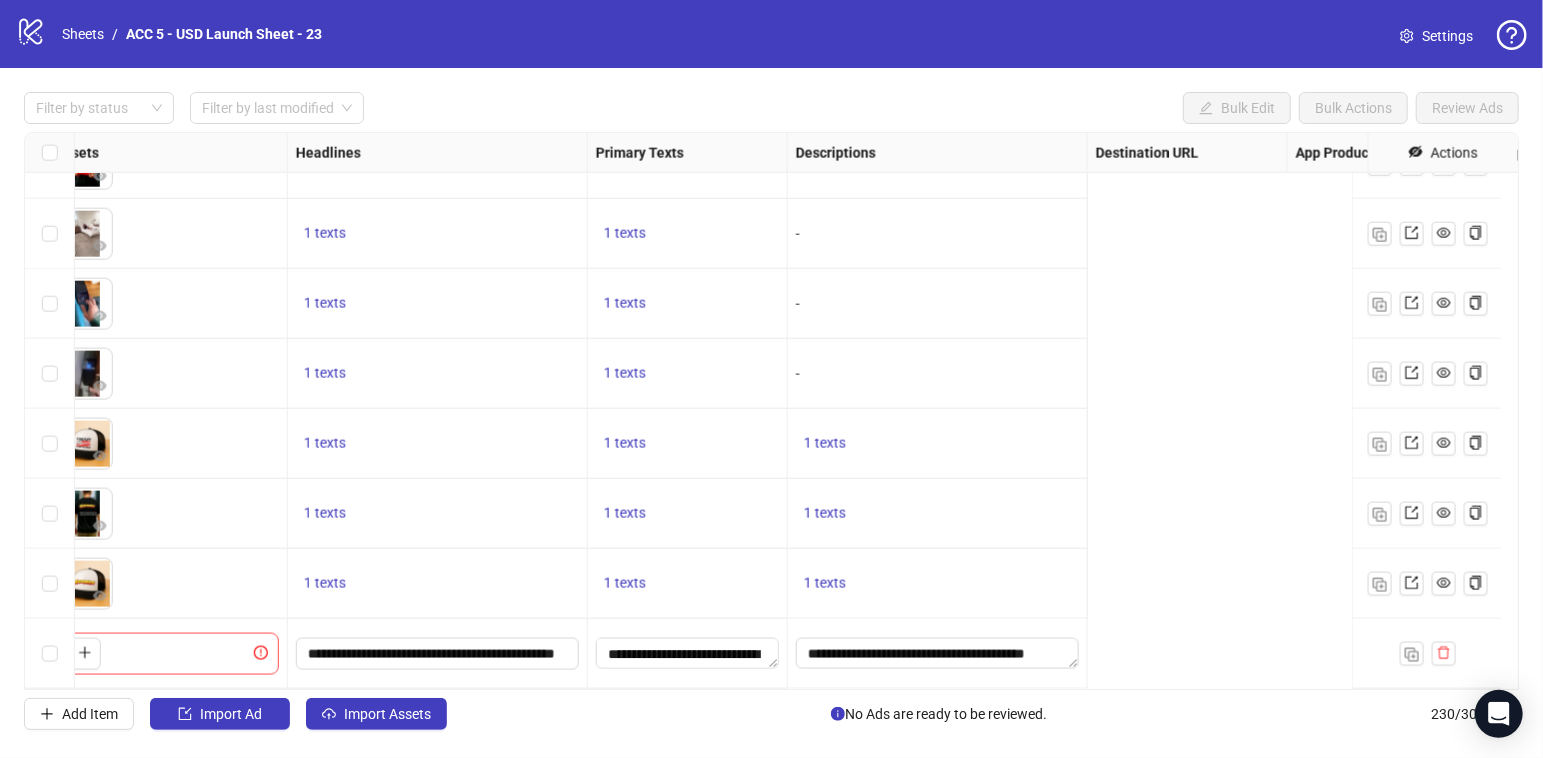 scroll, scrollTop: 15600, scrollLeft: 0, axis: vertical 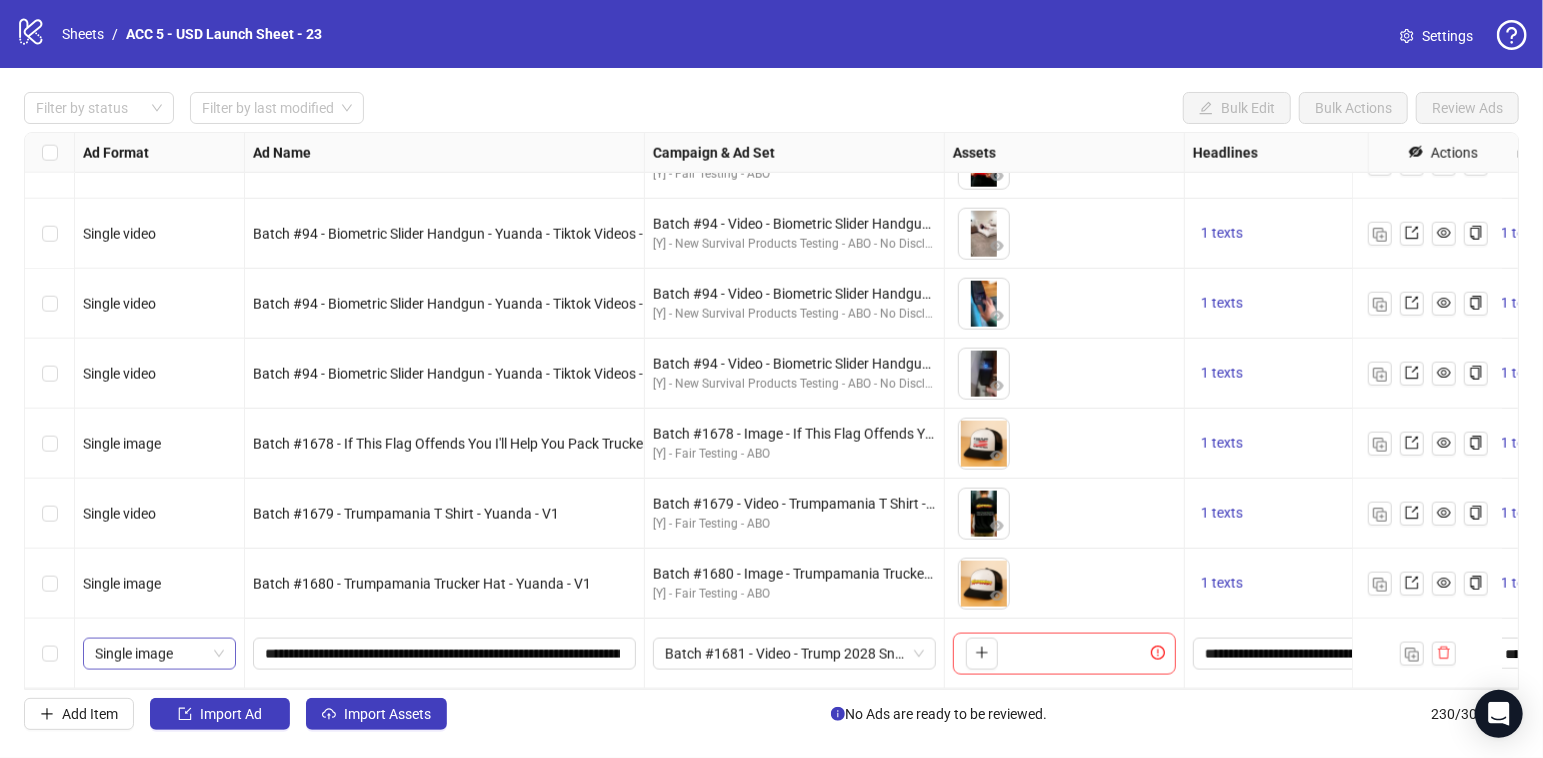 click on "Single image" at bounding box center (159, 654) 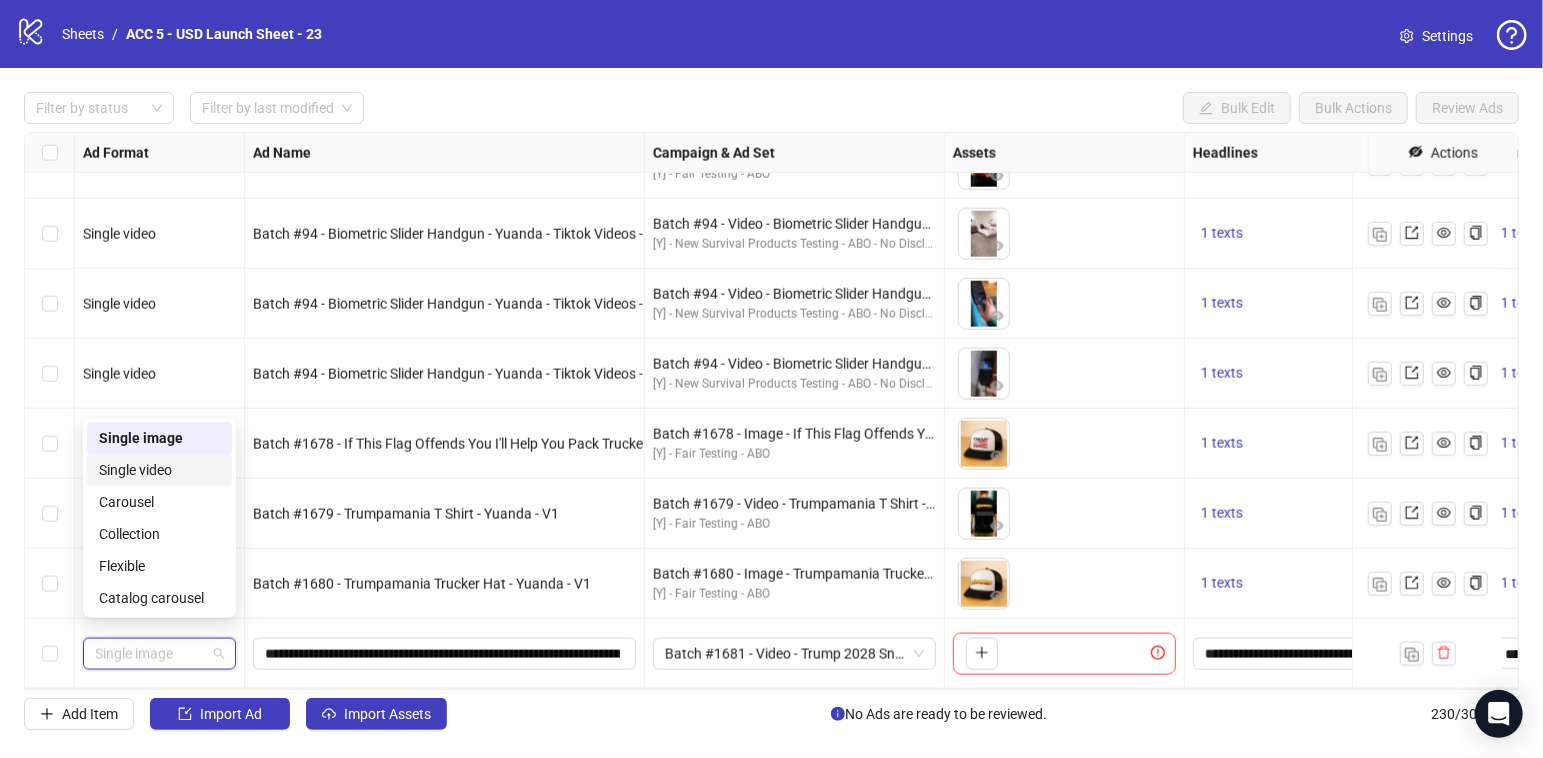 drag, startPoint x: 168, startPoint y: 468, endPoint x: 838, endPoint y: 565, distance: 676.9852 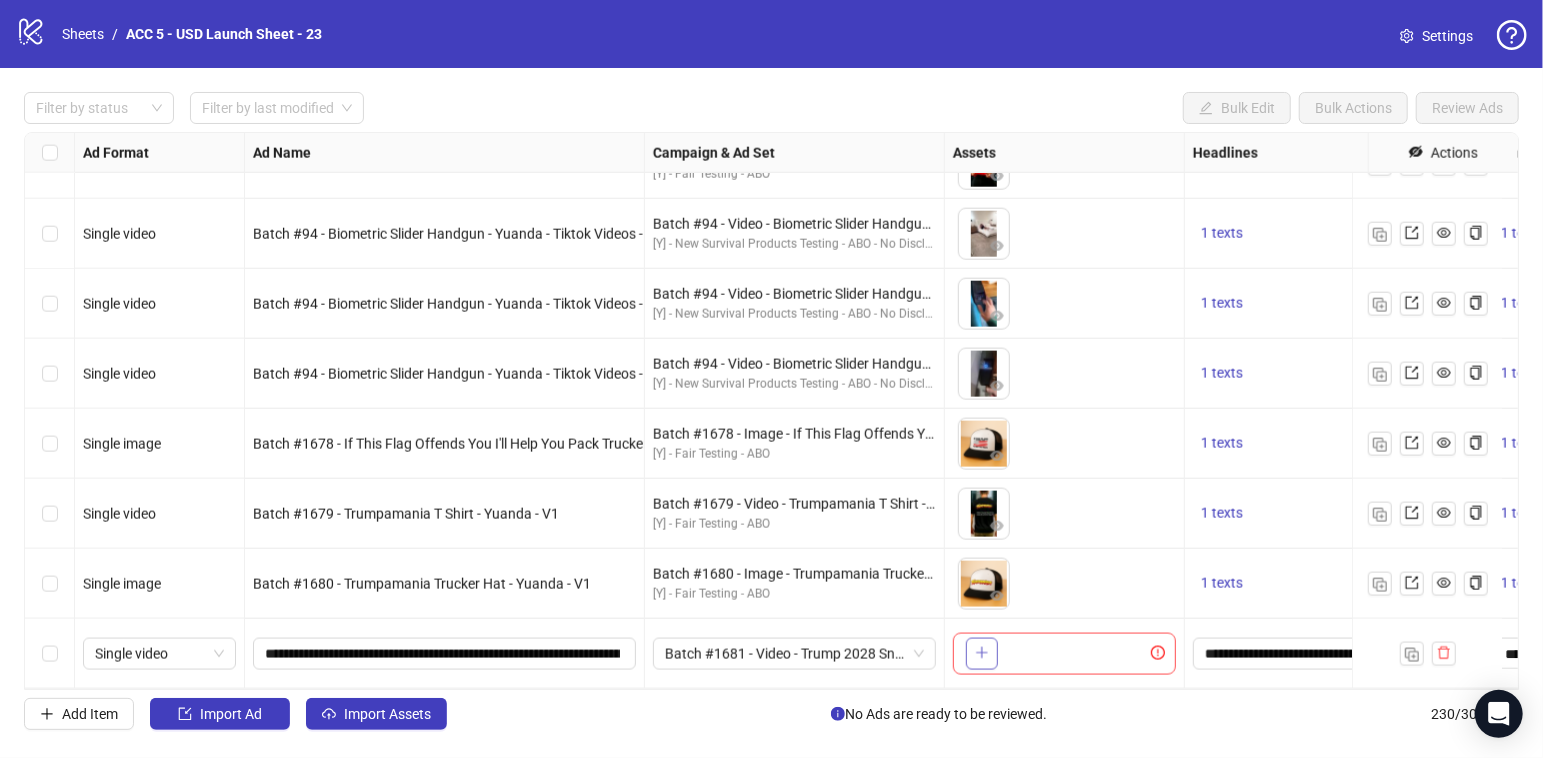 click 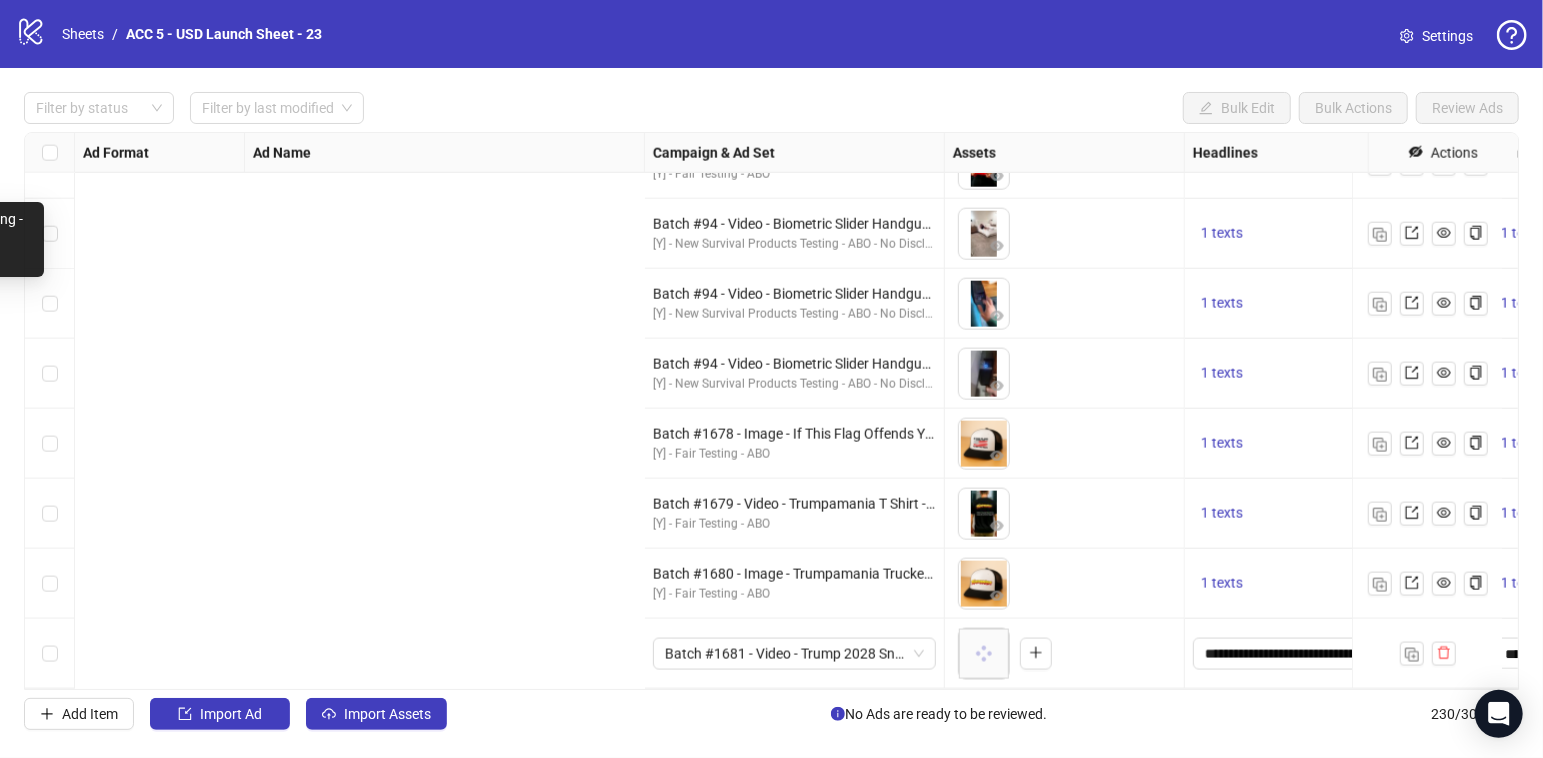 scroll, scrollTop: 15600, scrollLeft: 1102, axis: both 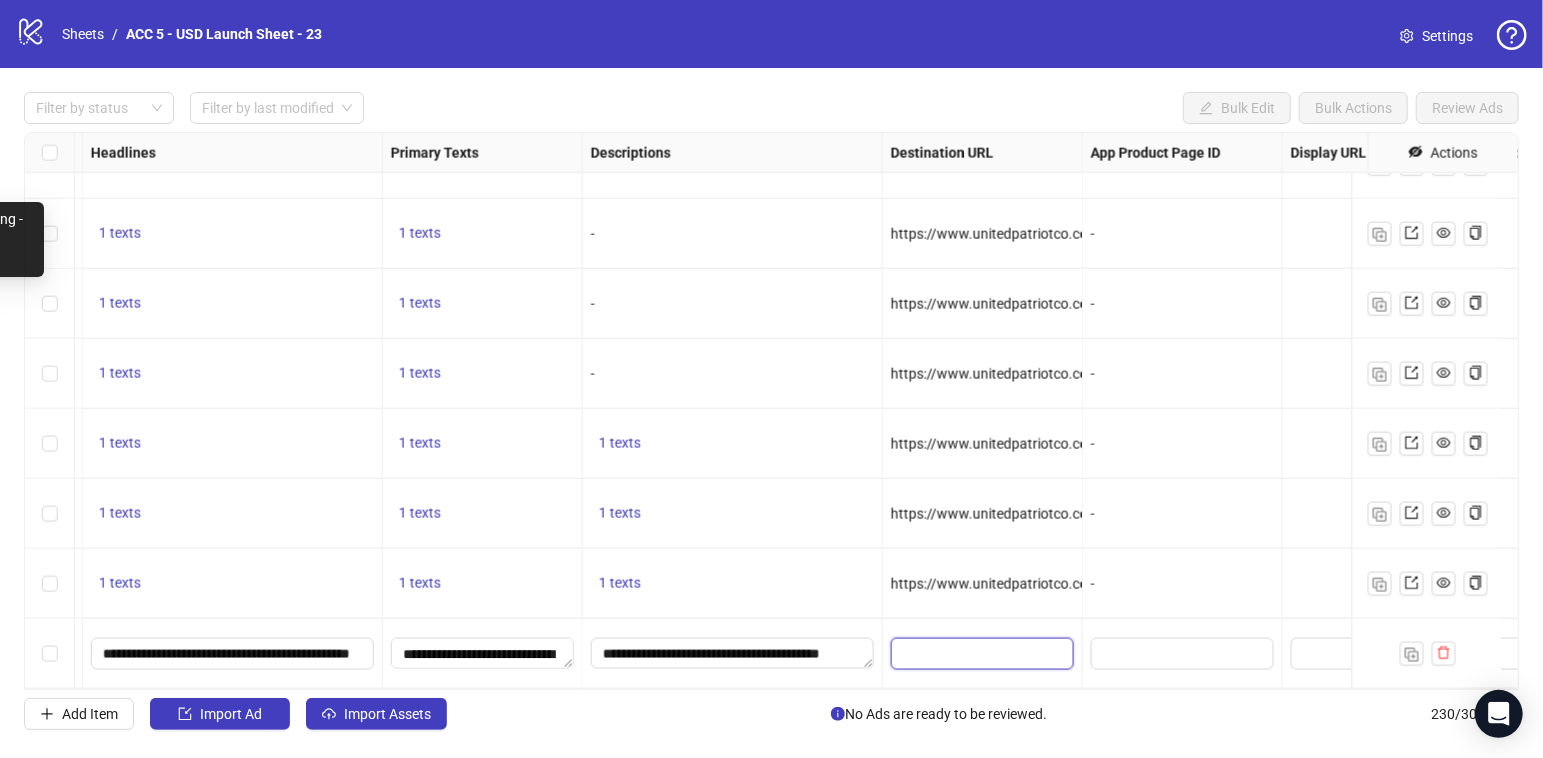 click at bounding box center (968, 654) 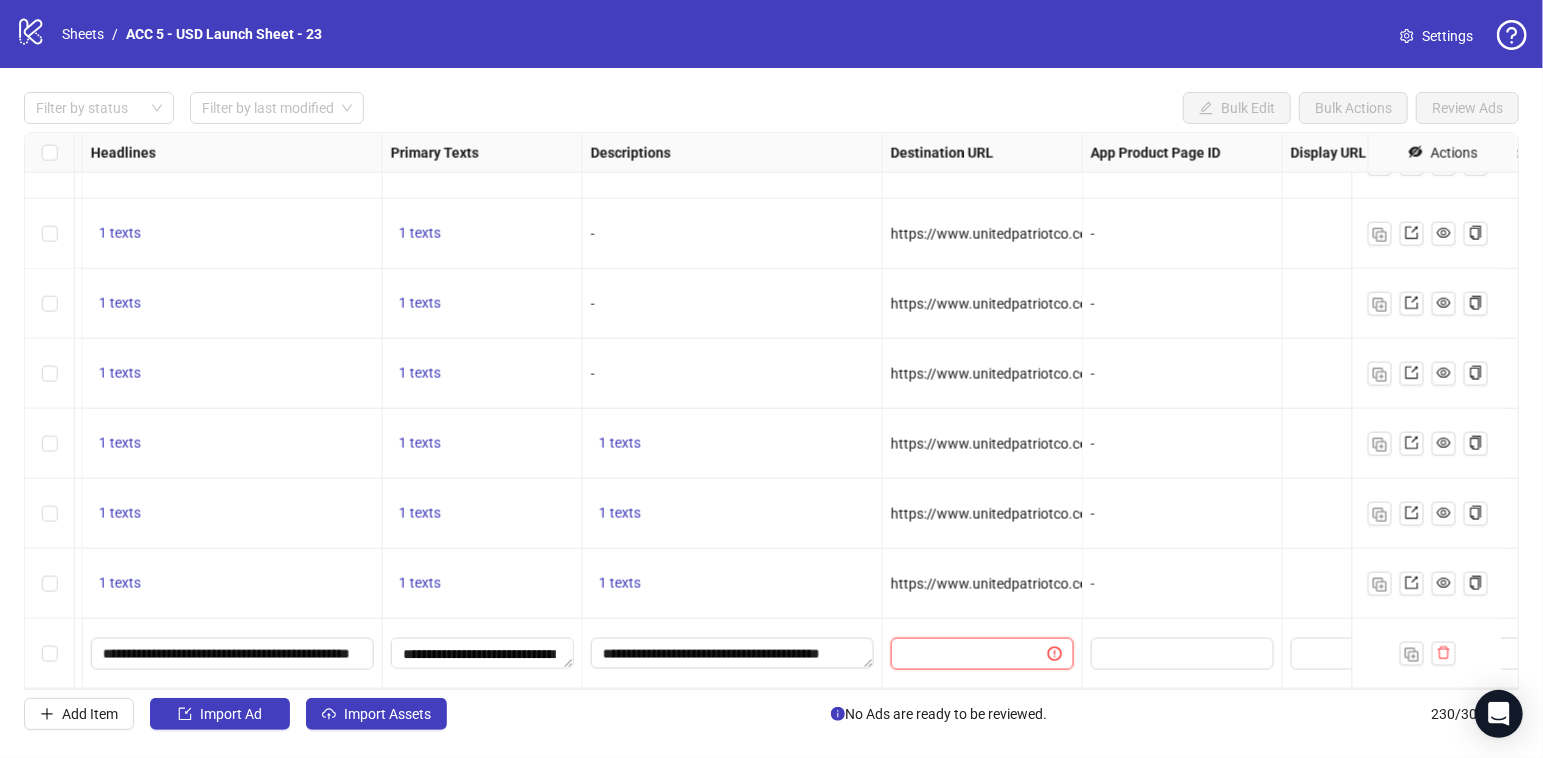 click at bounding box center (961, 654) 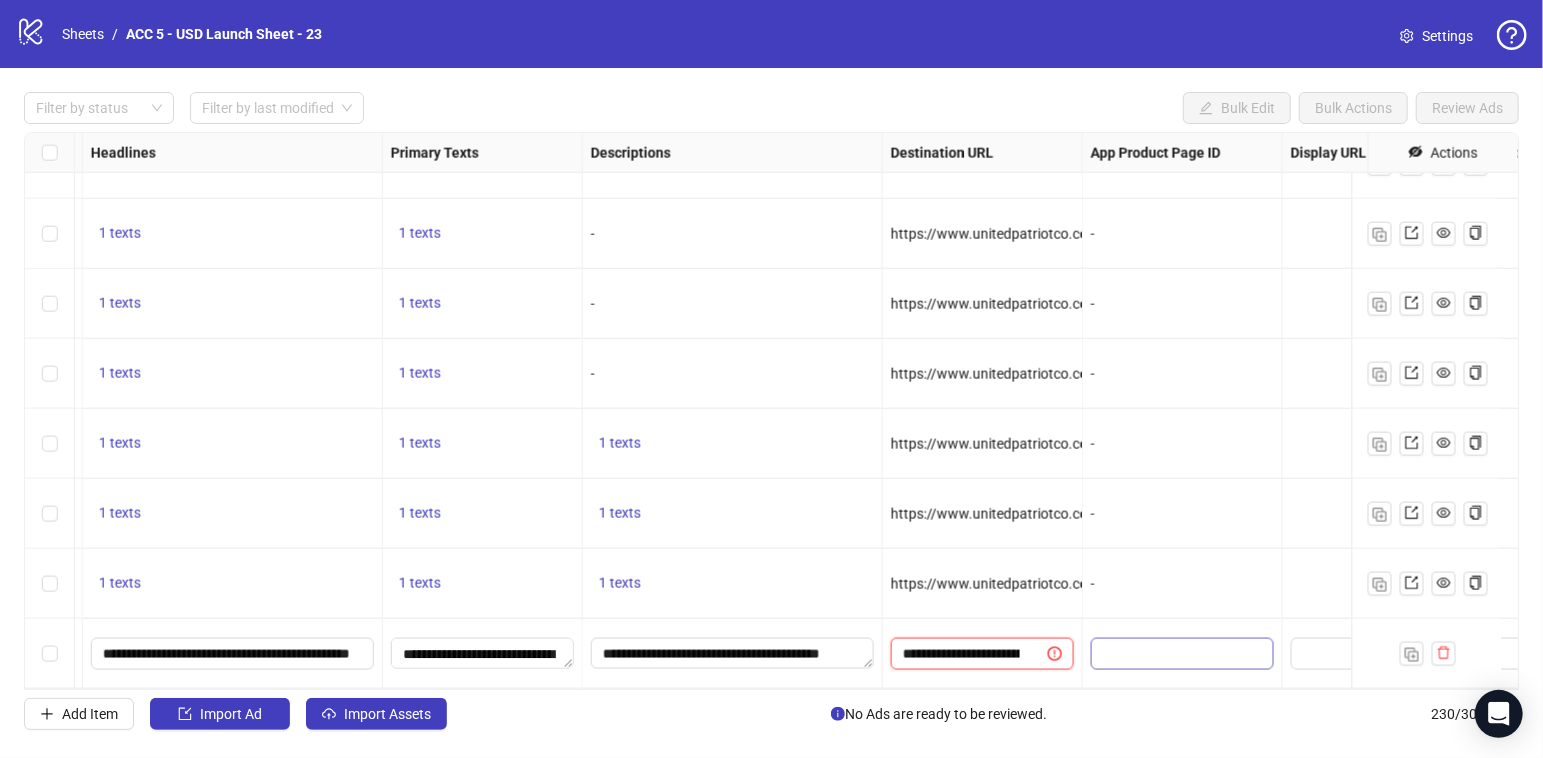 scroll, scrollTop: 0, scrollLeft: 360, axis: horizontal 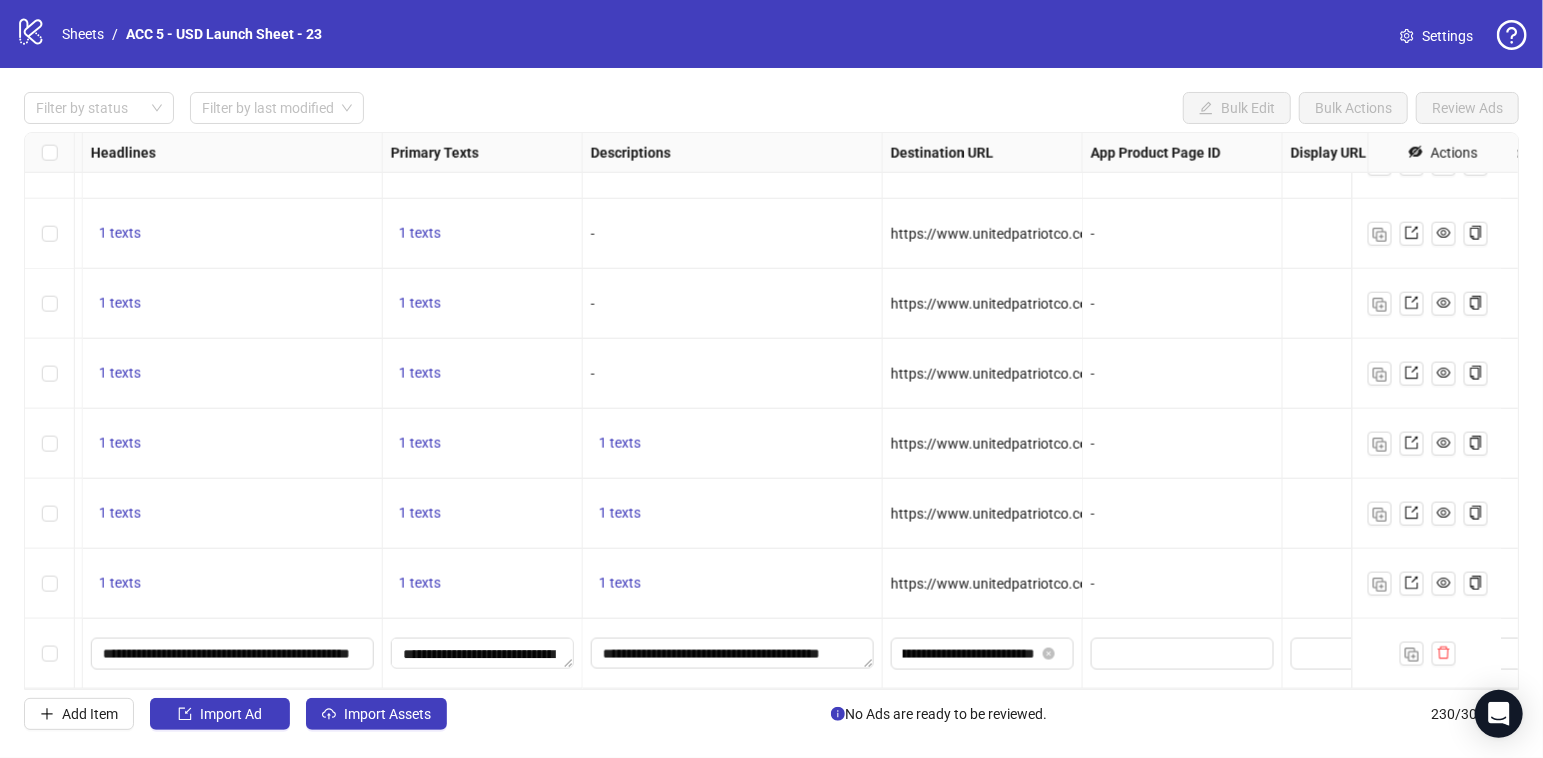 click on "-" at bounding box center (1182, 584) 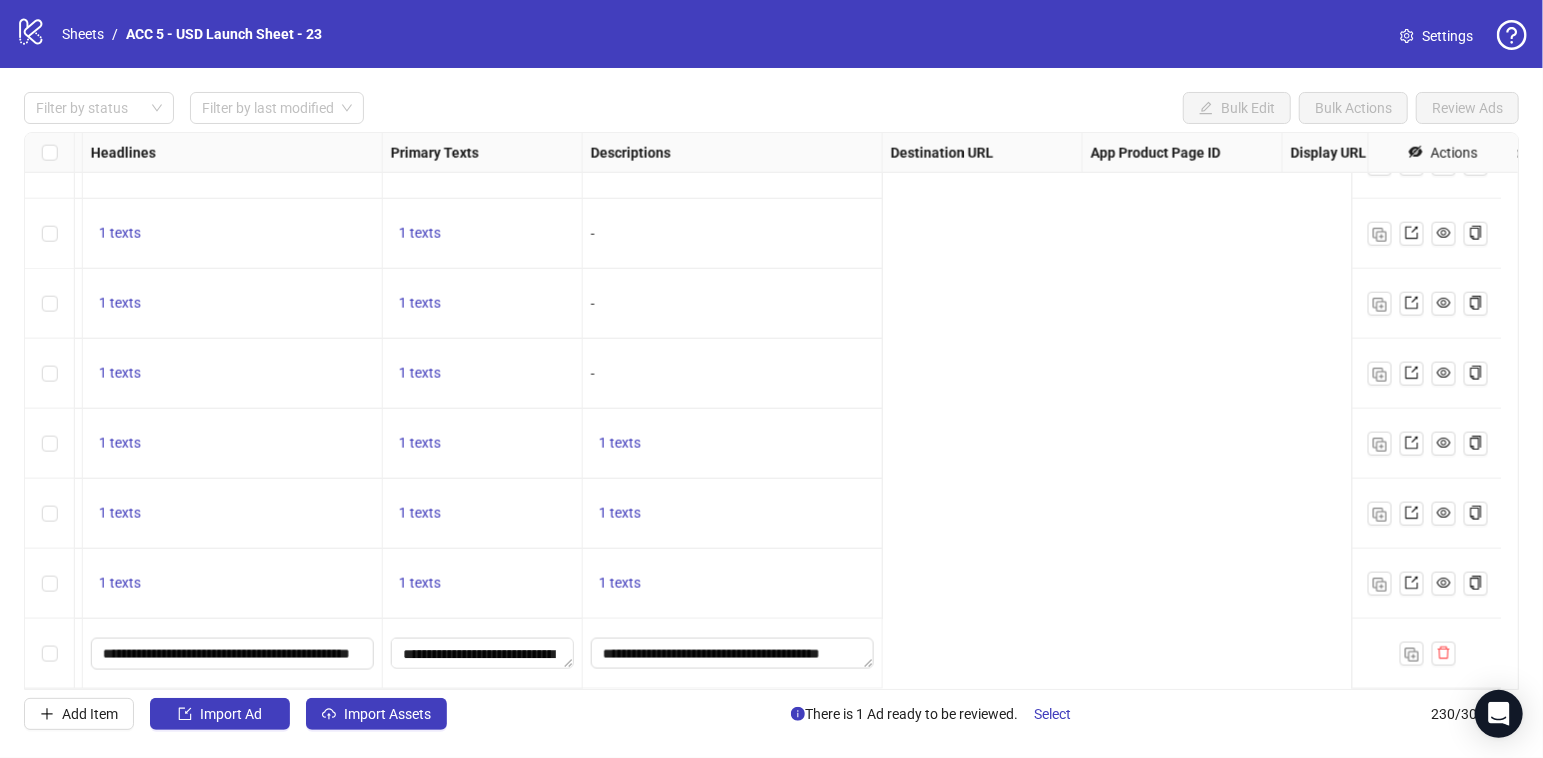 scroll, scrollTop: 15600, scrollLeft: 0, axis: vertical 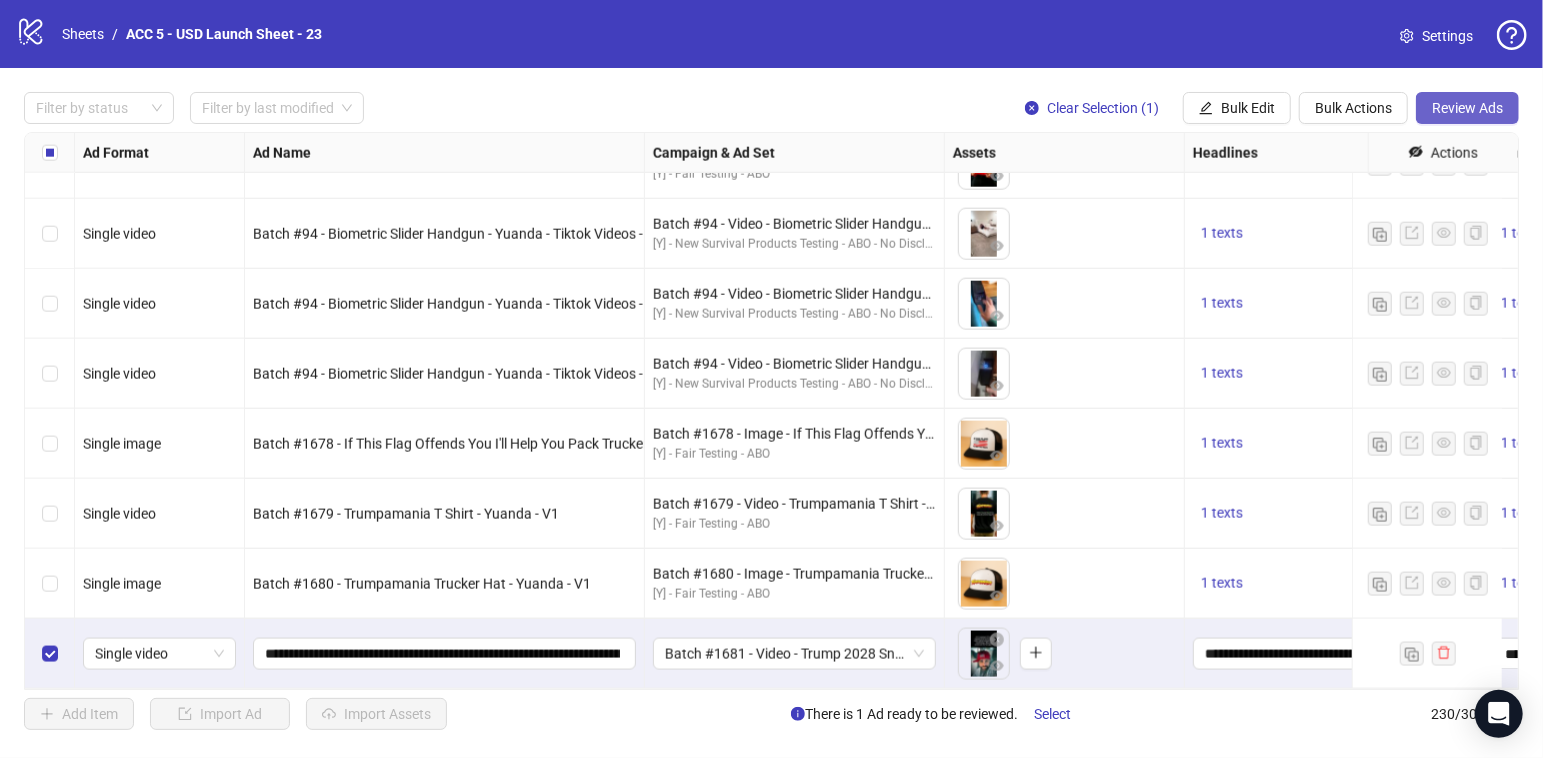 click on "Review Ads" at bounding box center (1467, 108) 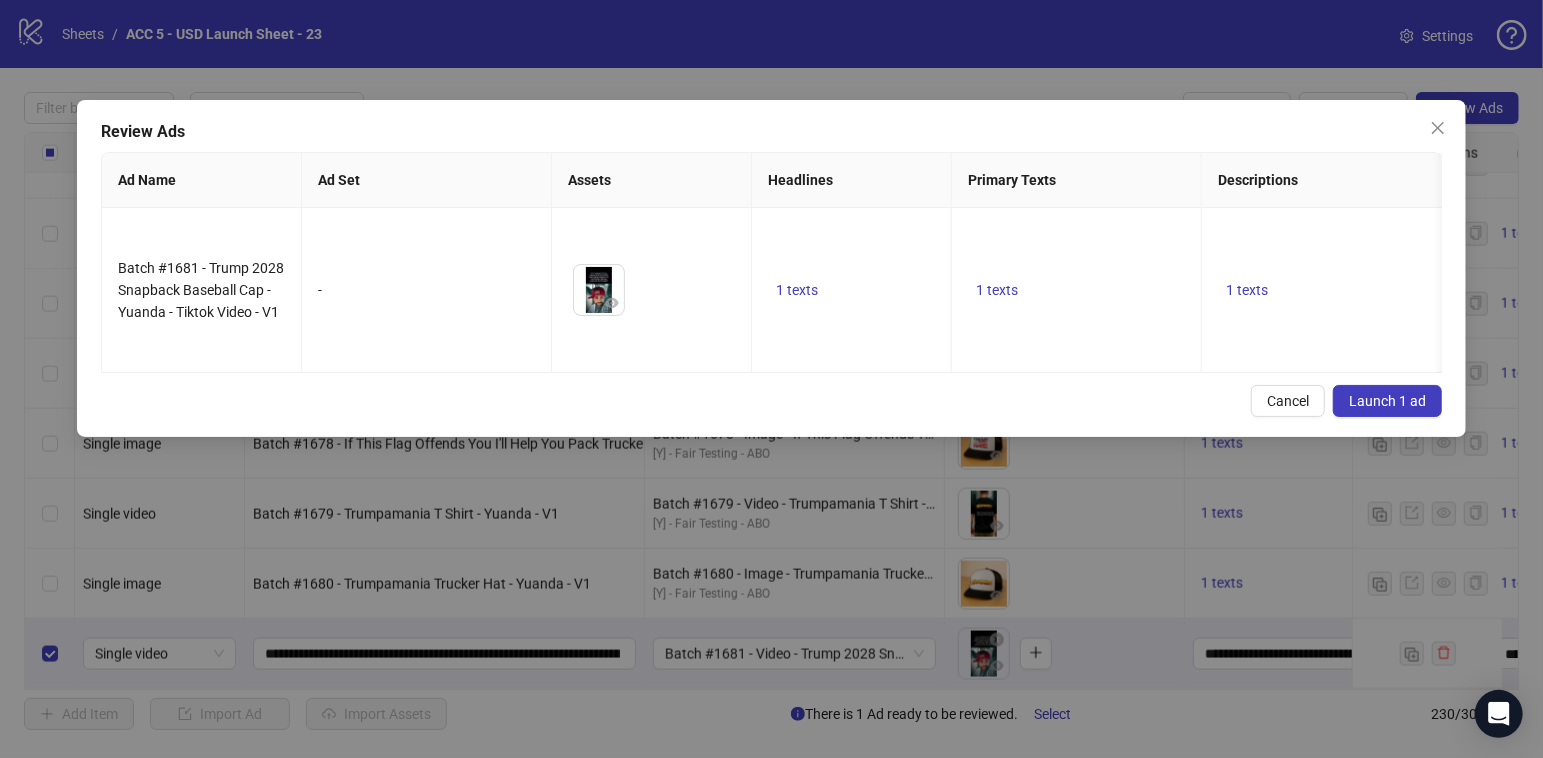 click on "Launch 1 ad" at bounding box center (1387, 401) 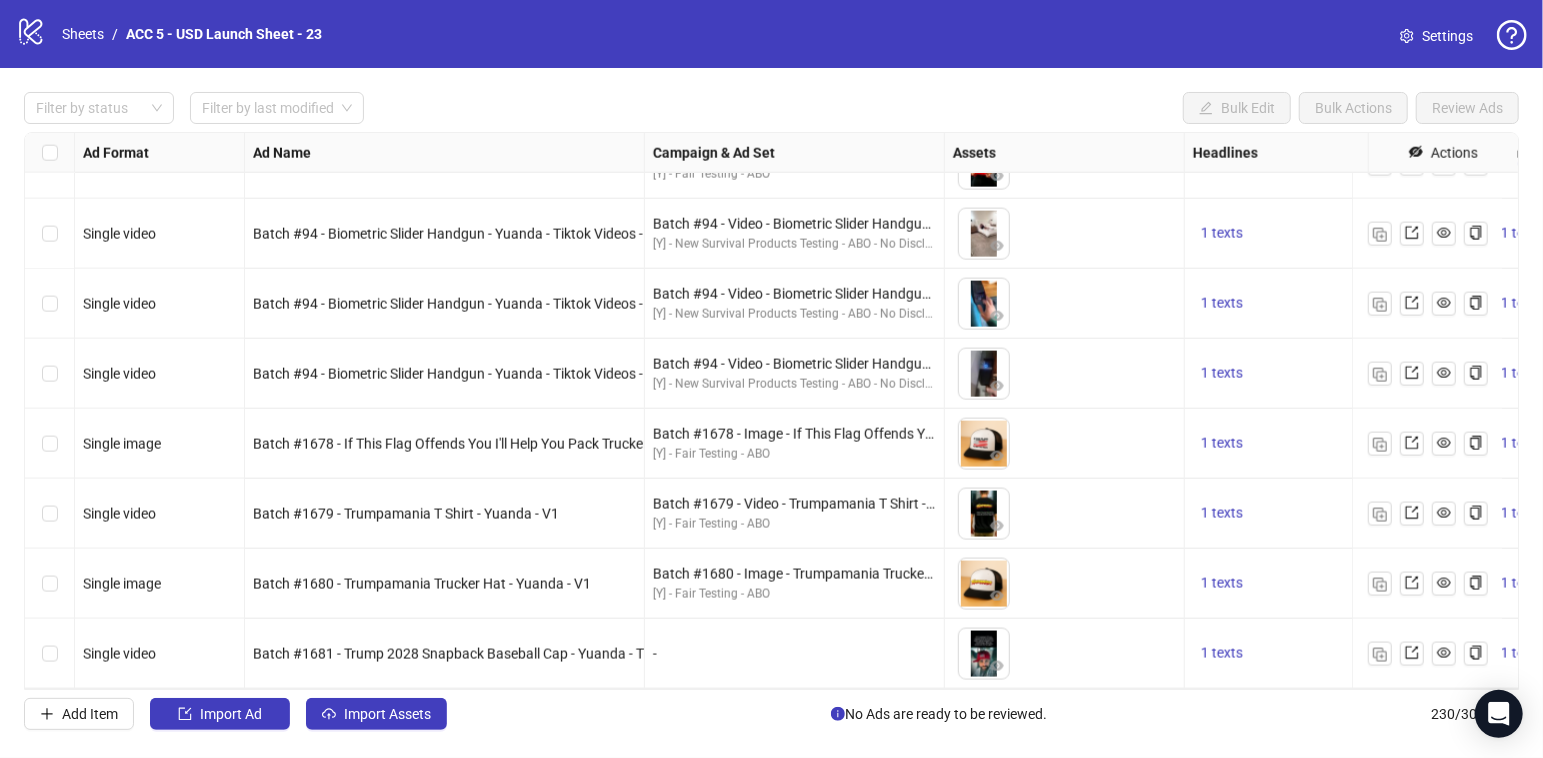 scroll, scrollTop: 15600, scrollLeft: 1067, axis: both 